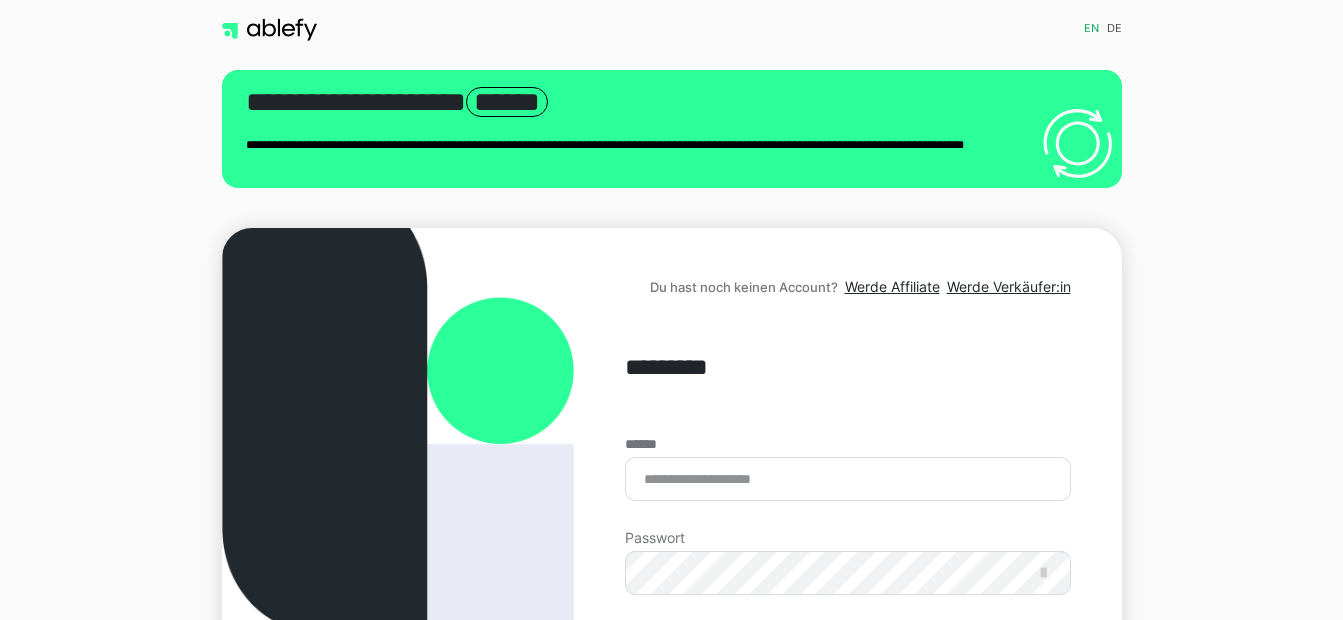 scroll, scrollTop: 0, scrollLeft: 0, axis: both 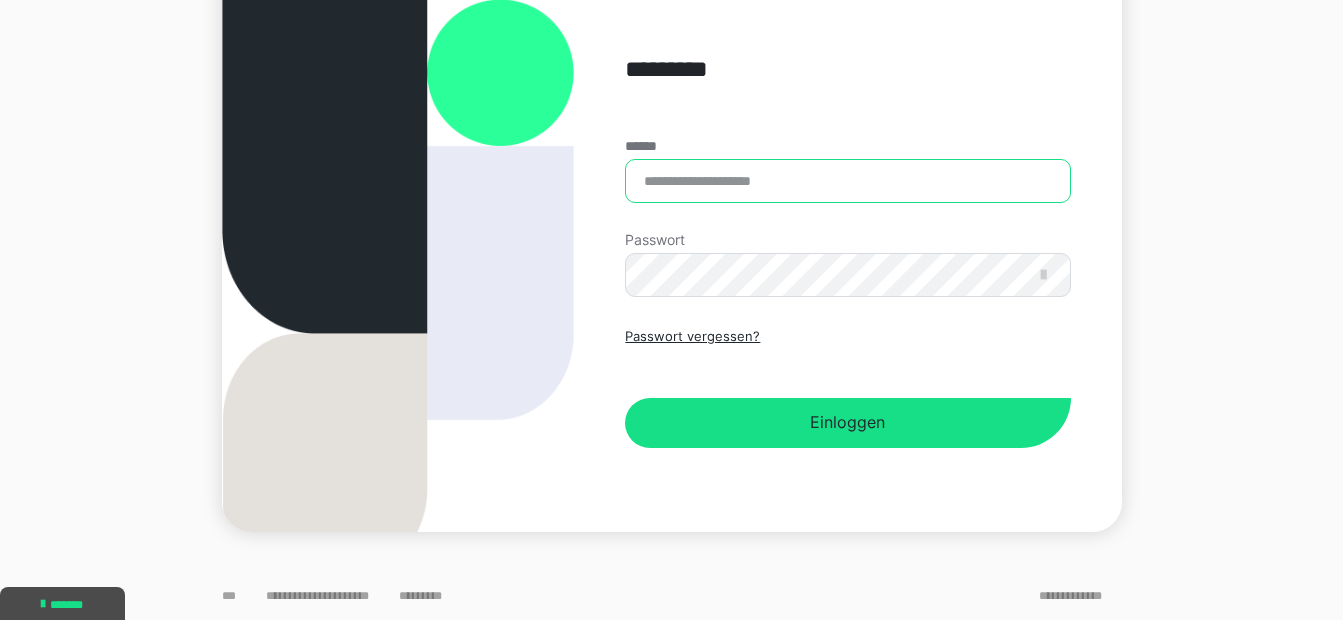 type on "**********" 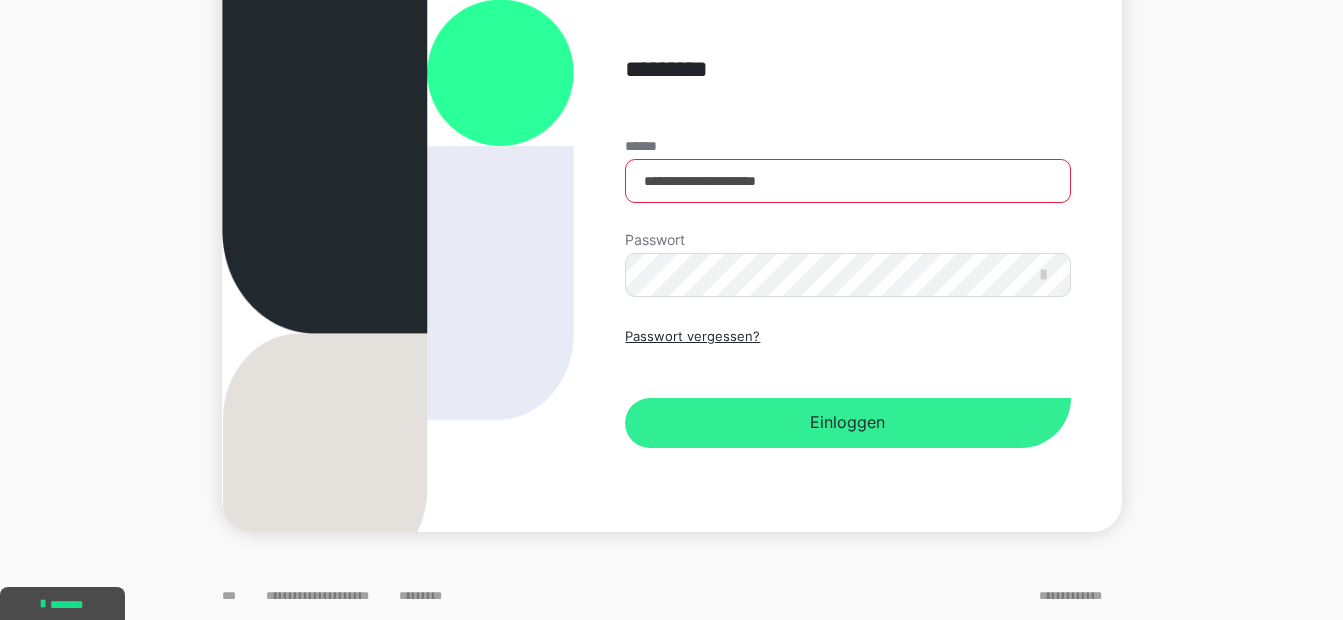 click on "Einloggen" at bounding box center [847, 423] 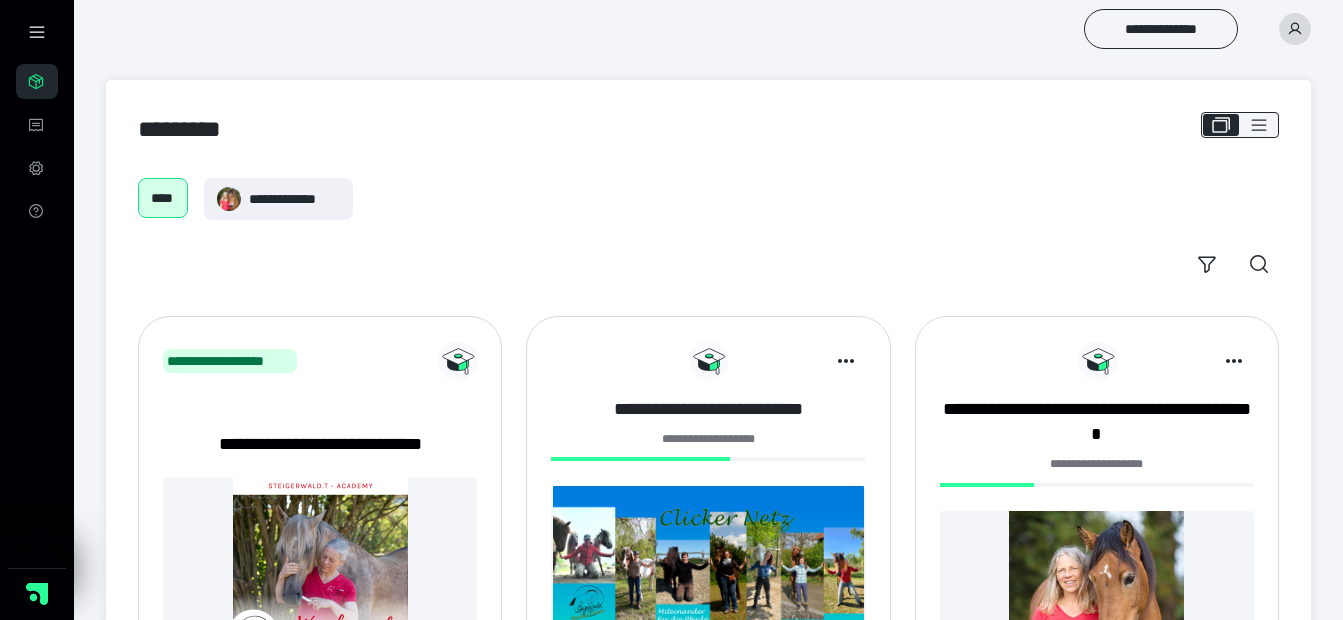 scroll, scrollTop: 0, scrollLeft: 0, axis: both 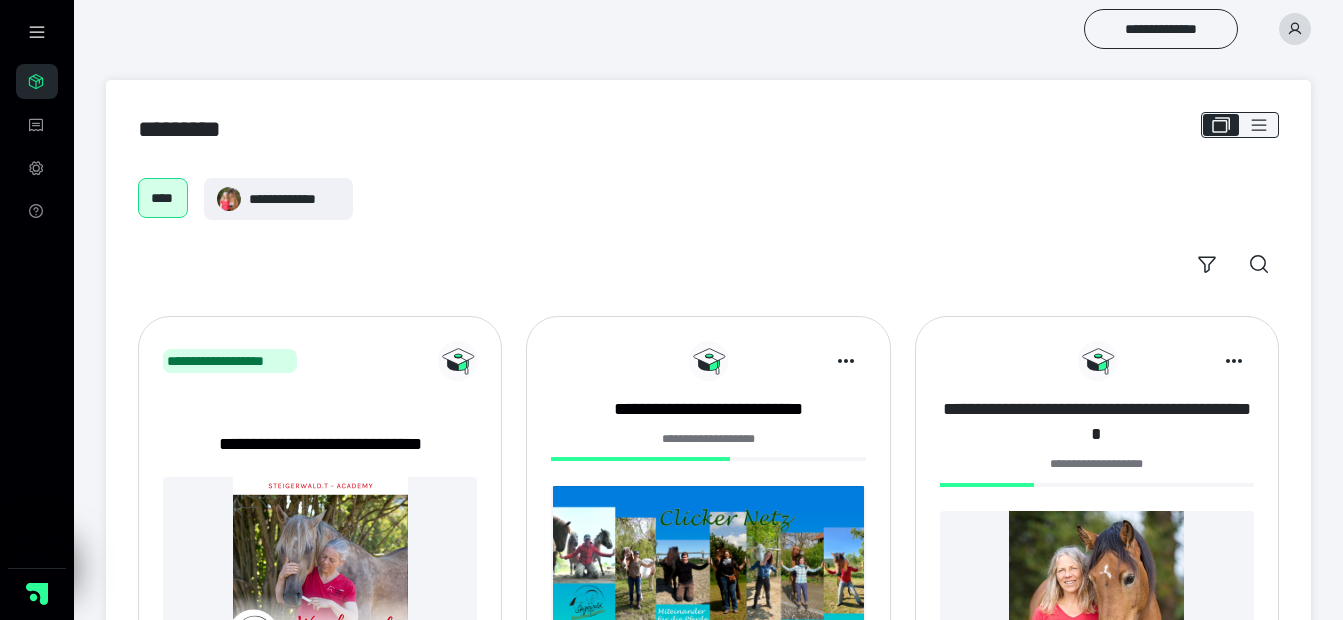 click on "**********" at bounding box center [1097, 422] 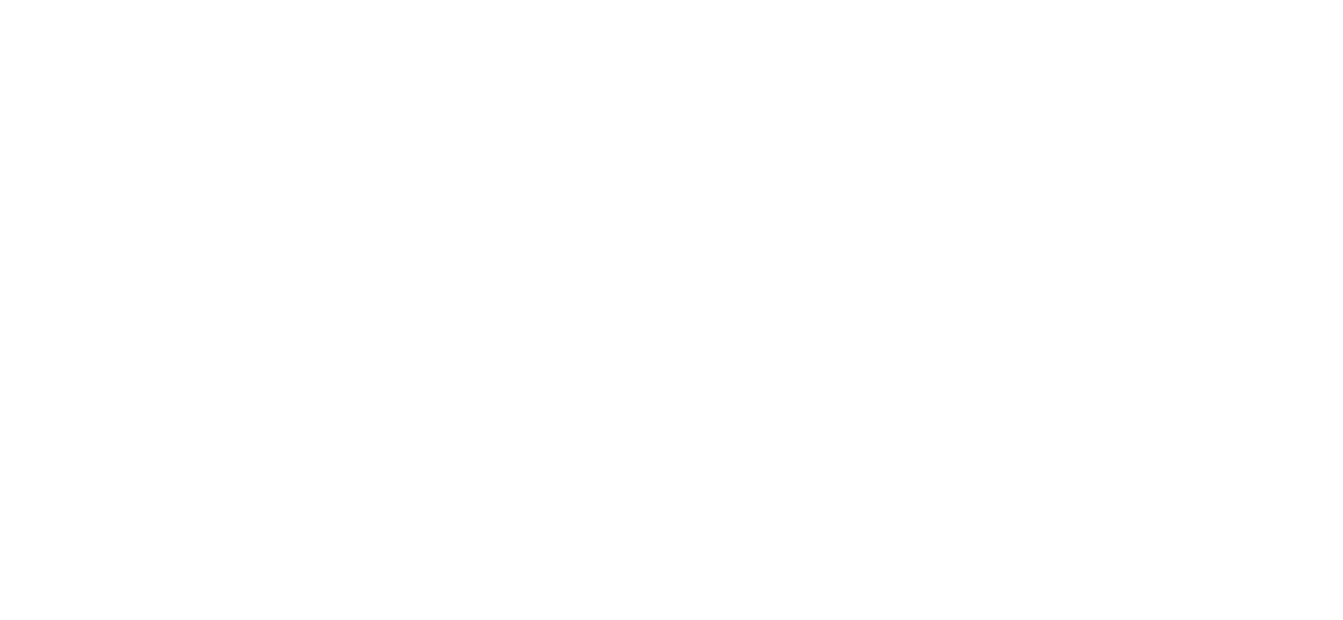 scroll, scrollTop: 0, scrollLeft: 0, axis: both 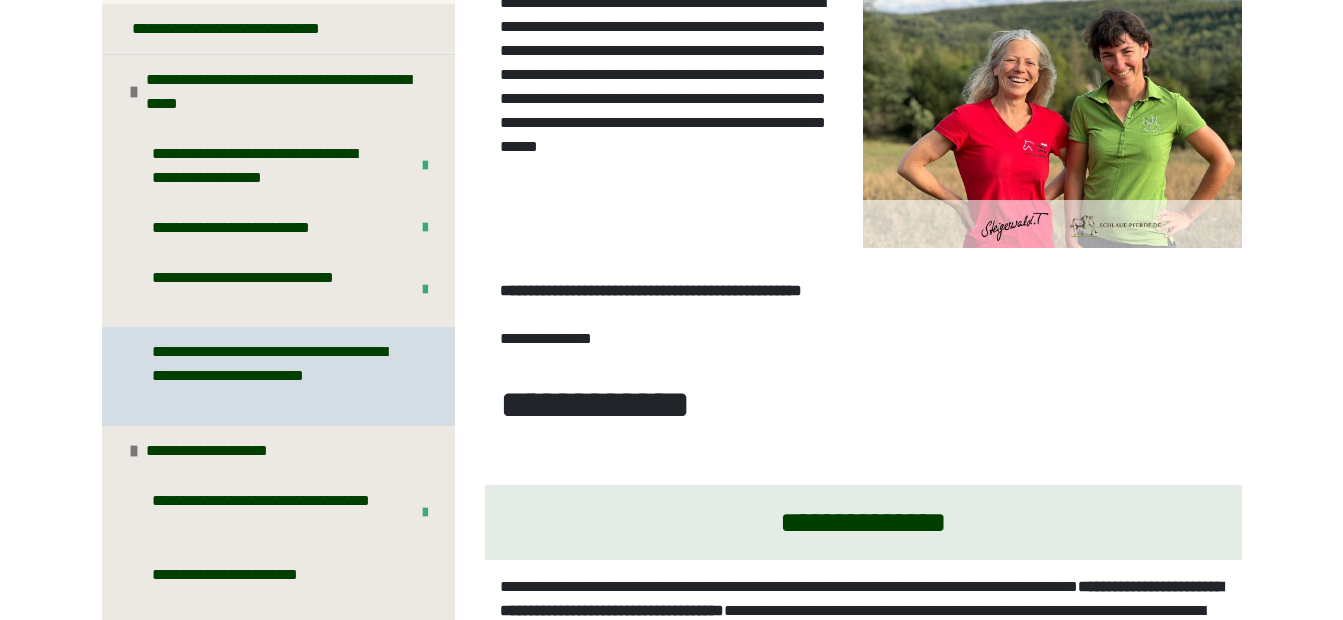 click on "**********" at bounding box center (273, 376) 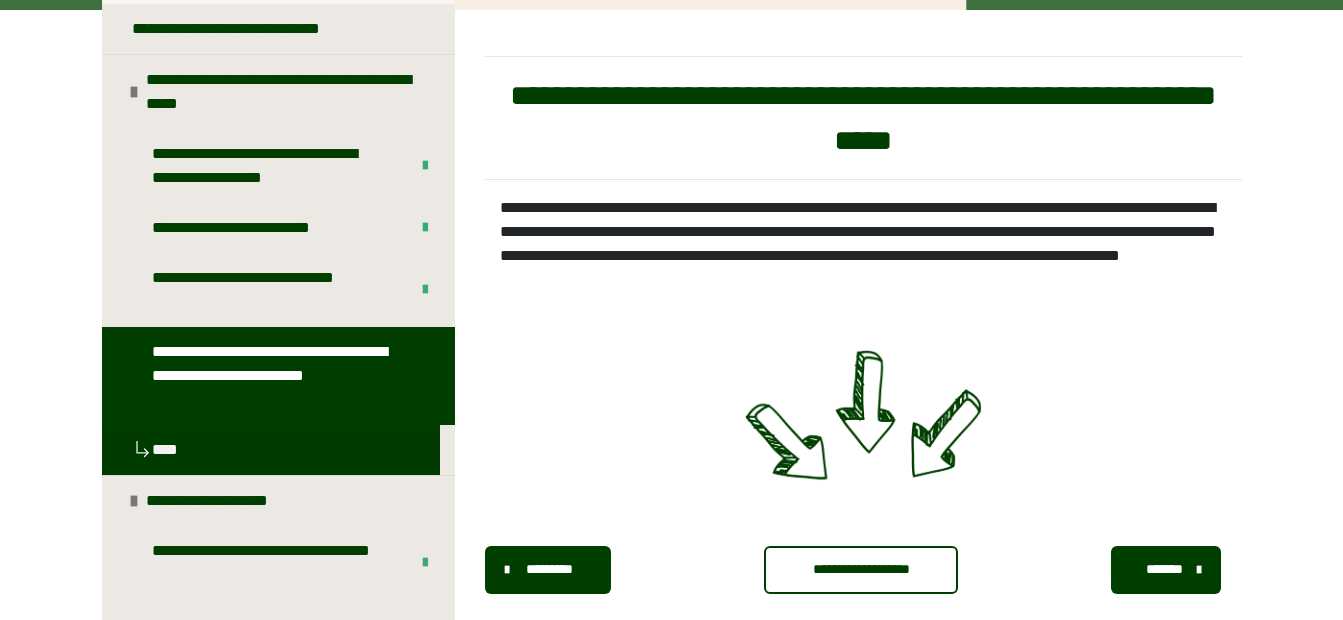 click at bounding box center [863, 431] 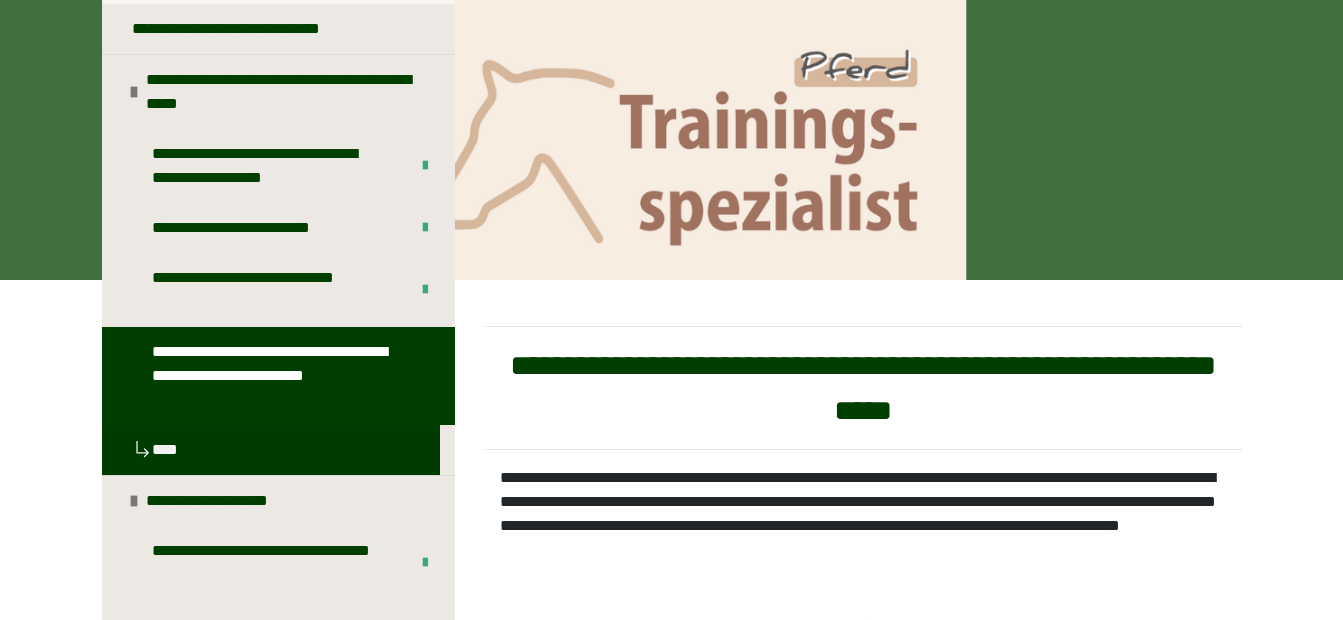 scroll, scrollTop: 0, scrollLeft: 0, axis: both 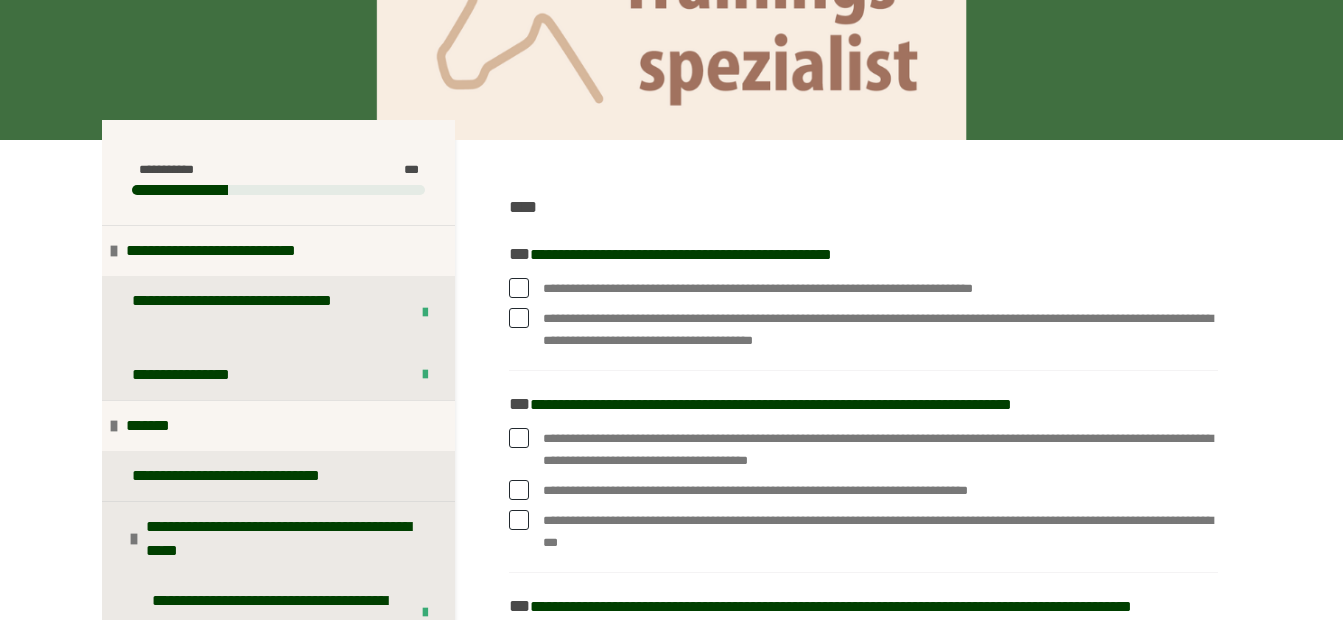 click at bounding box center (519, 288) 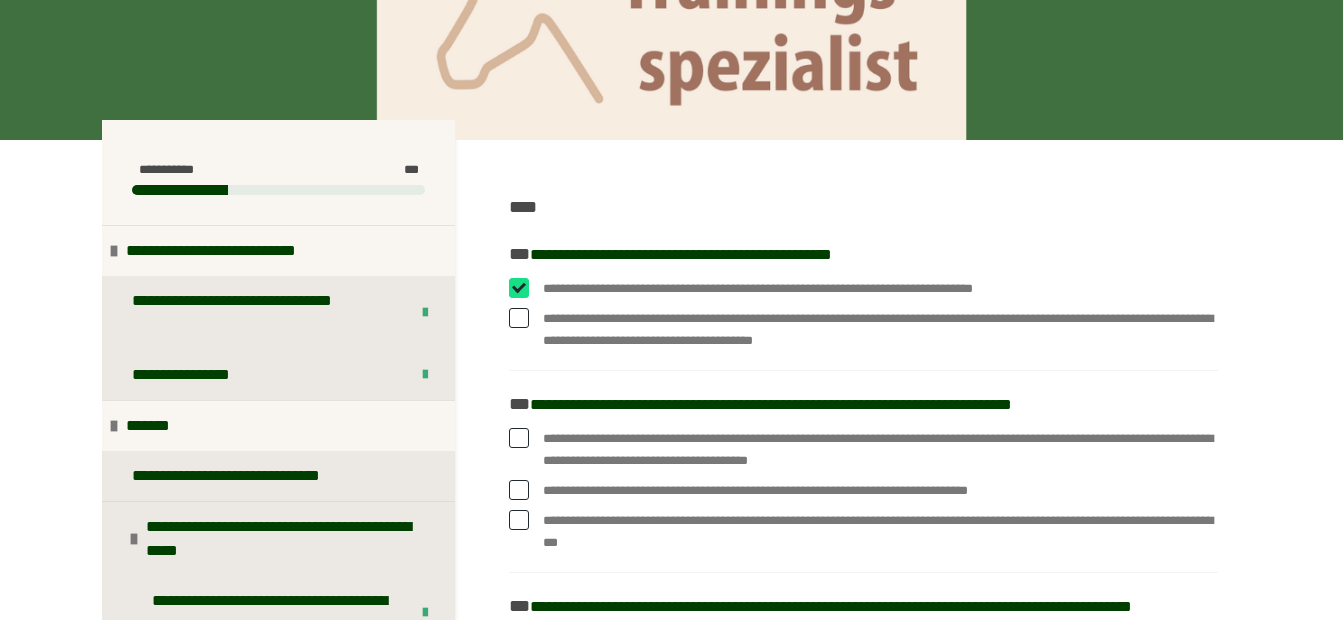 checkbox on "****" 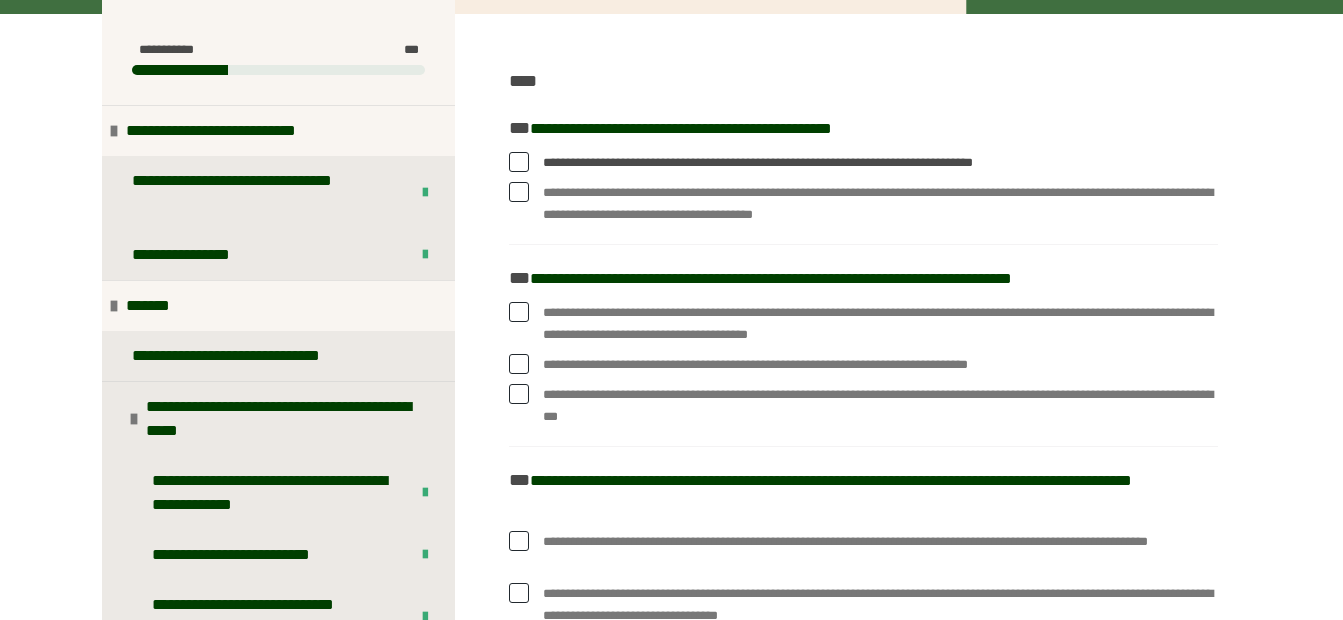 scroll, scrollTop: 440, scrollLeft: 0, axis: vertical 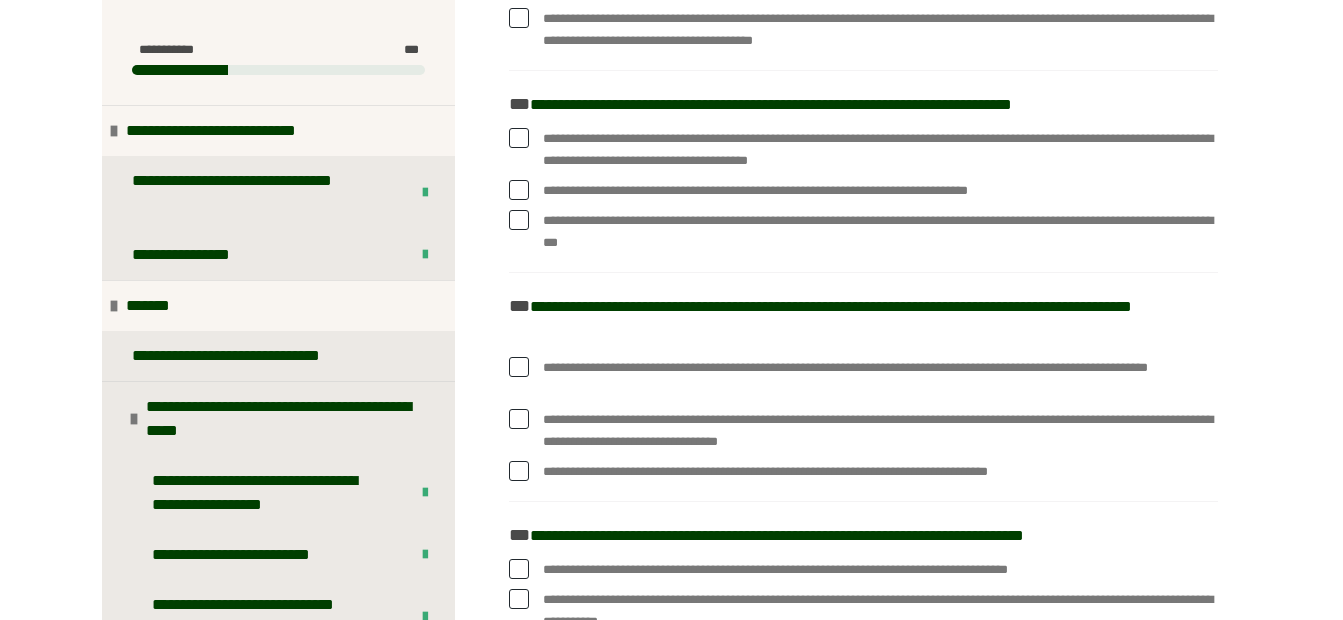 click at bounding box center (519, 190) 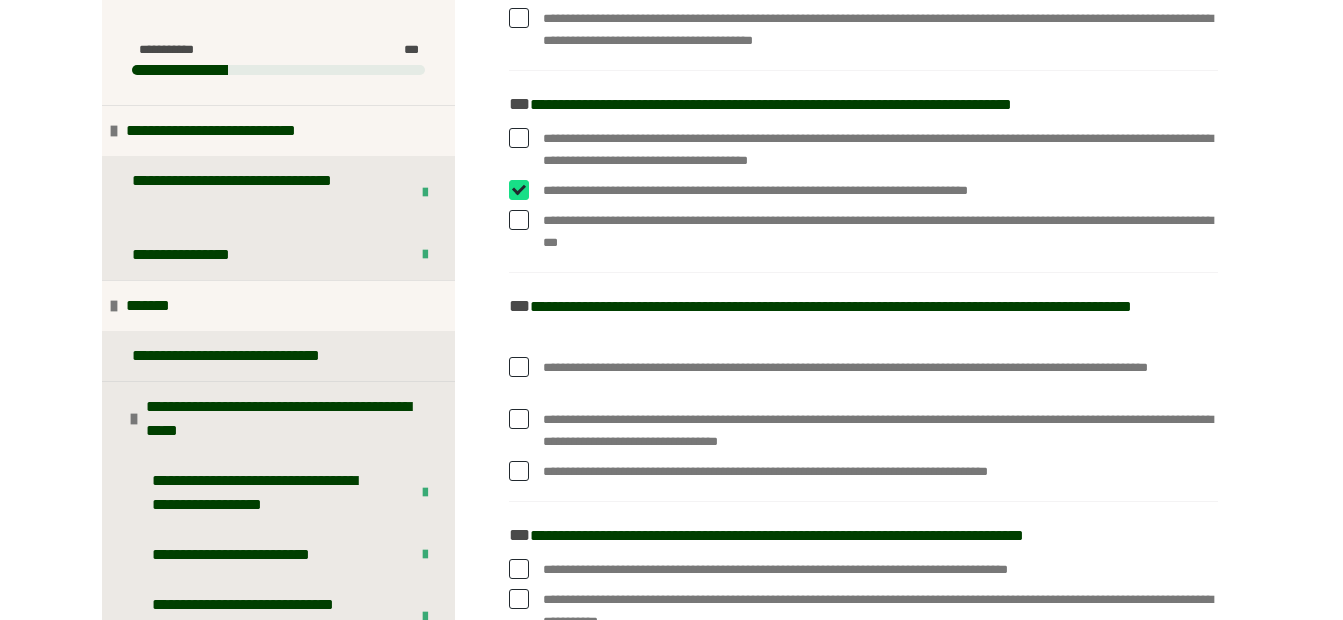checkbox on "****" 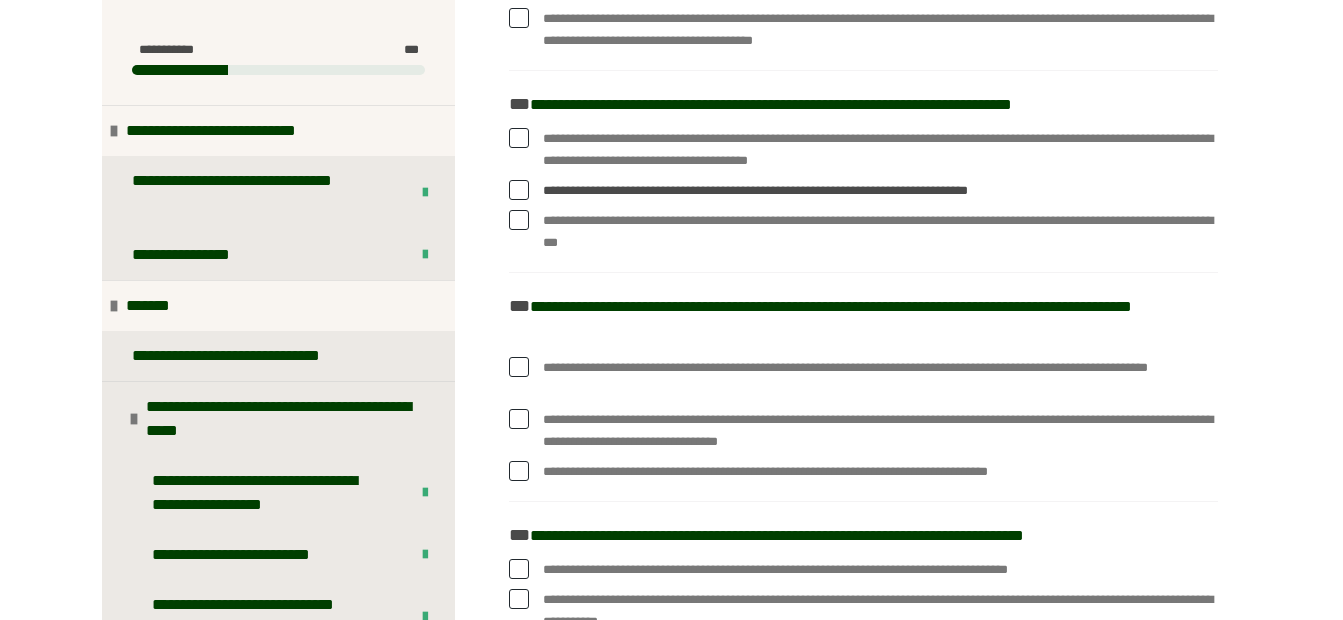 click at bounding box center (519, 220) 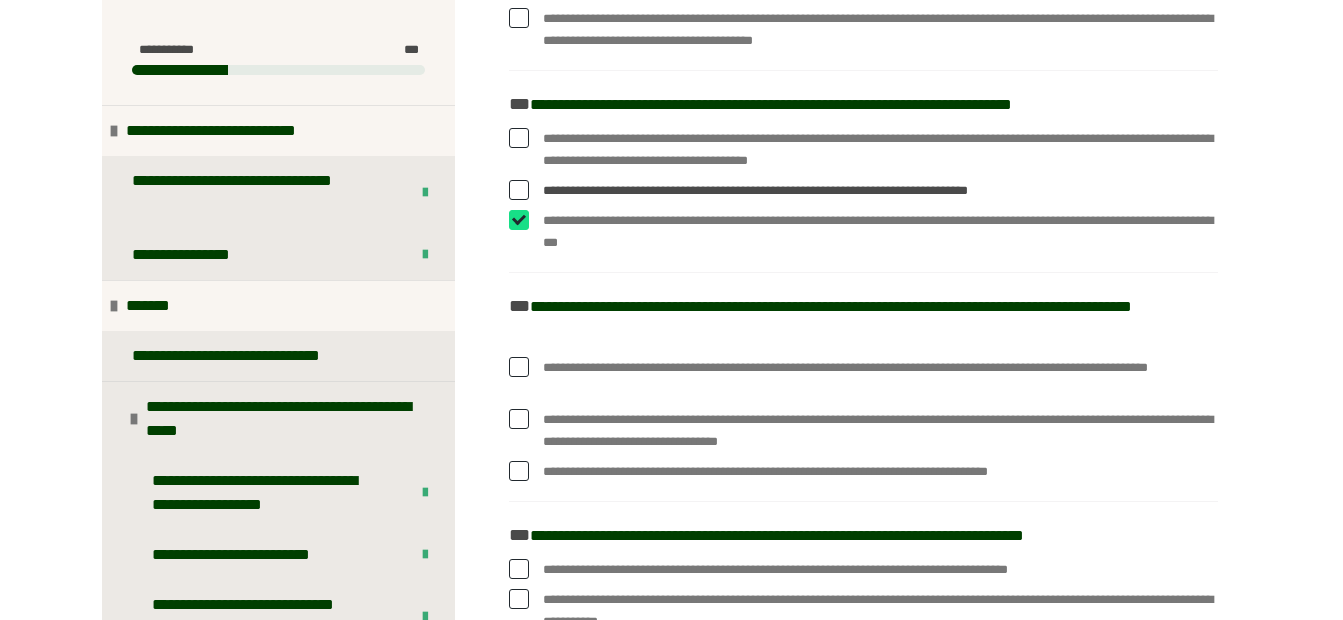 checkbox on "****" 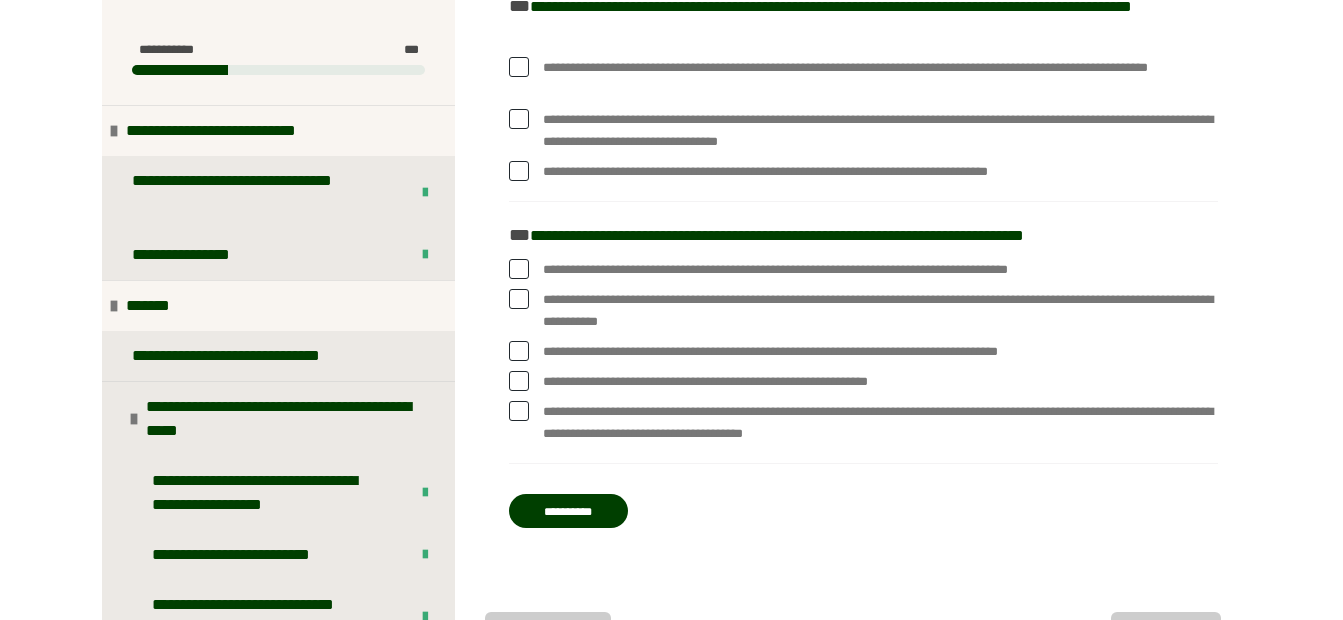scroll, scrollTop: 640, scrollLeft: 0, axis: vertical 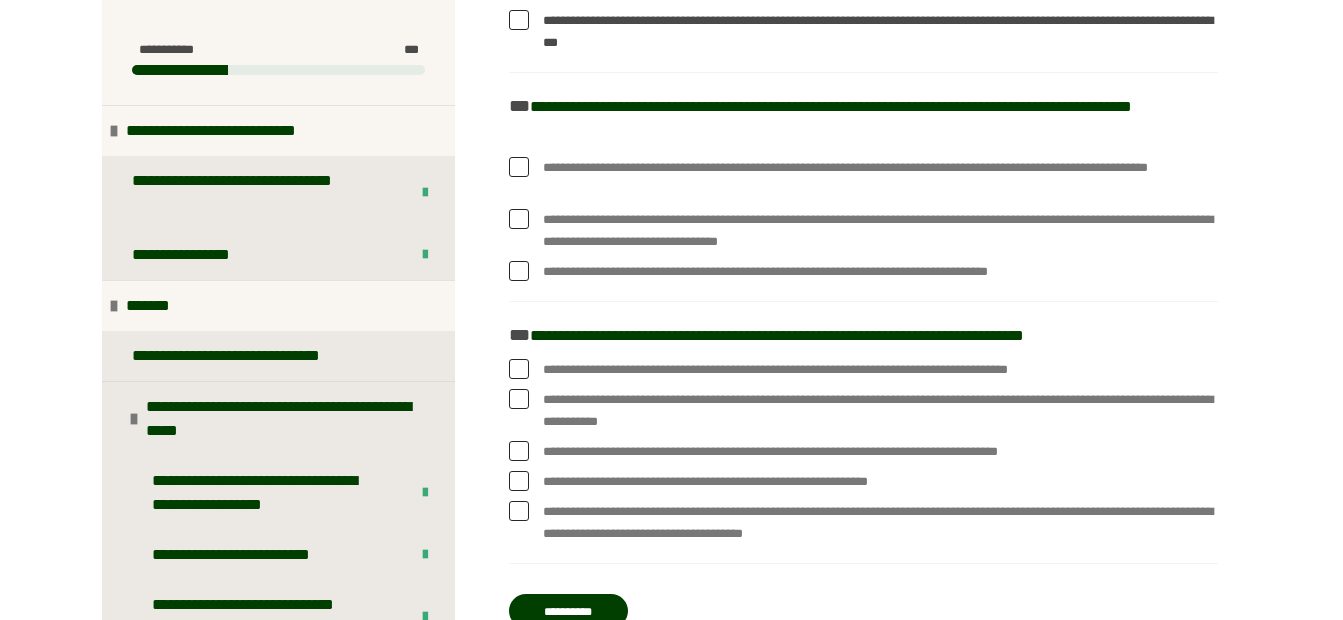 click at bounding box center [519, 219] 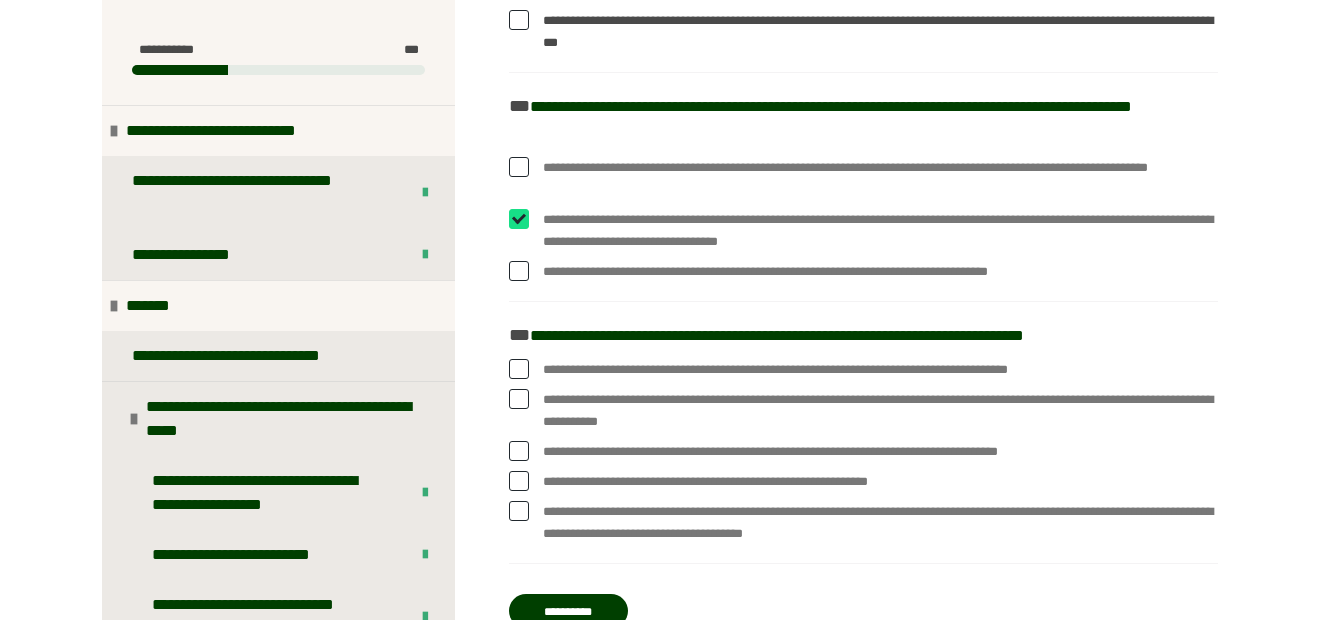 checkbox on "****" 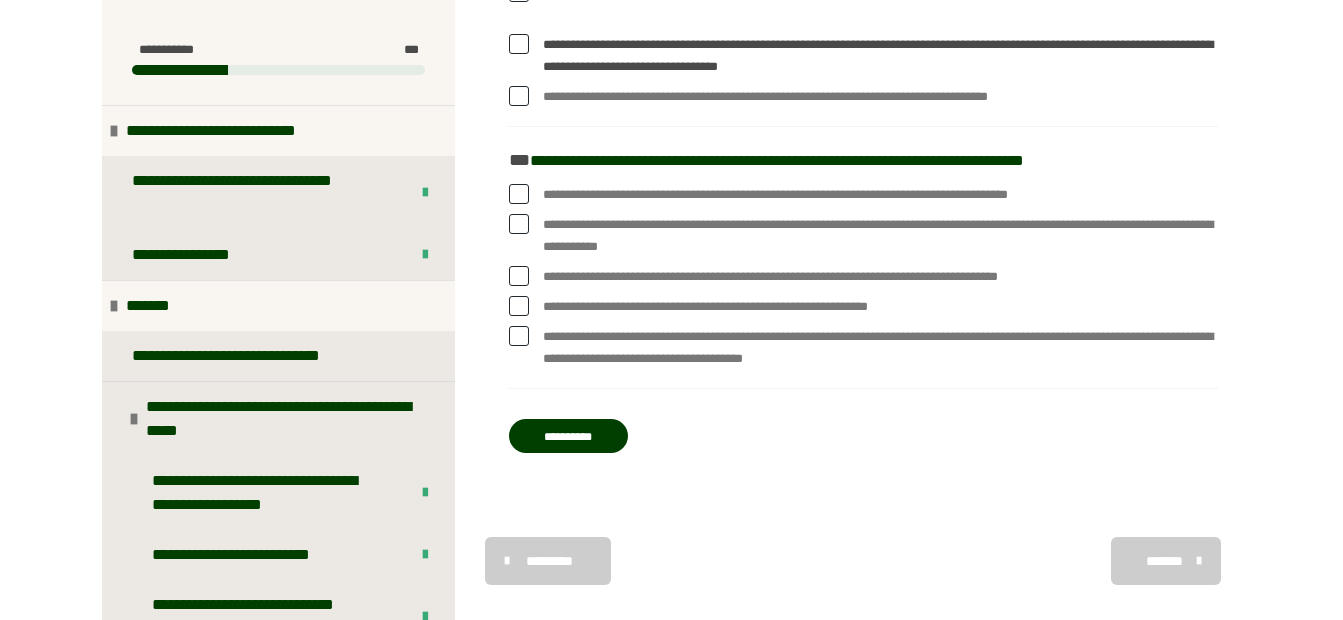 scroll, scrollTop: 840, scrollLeft: 0, axis: vertical 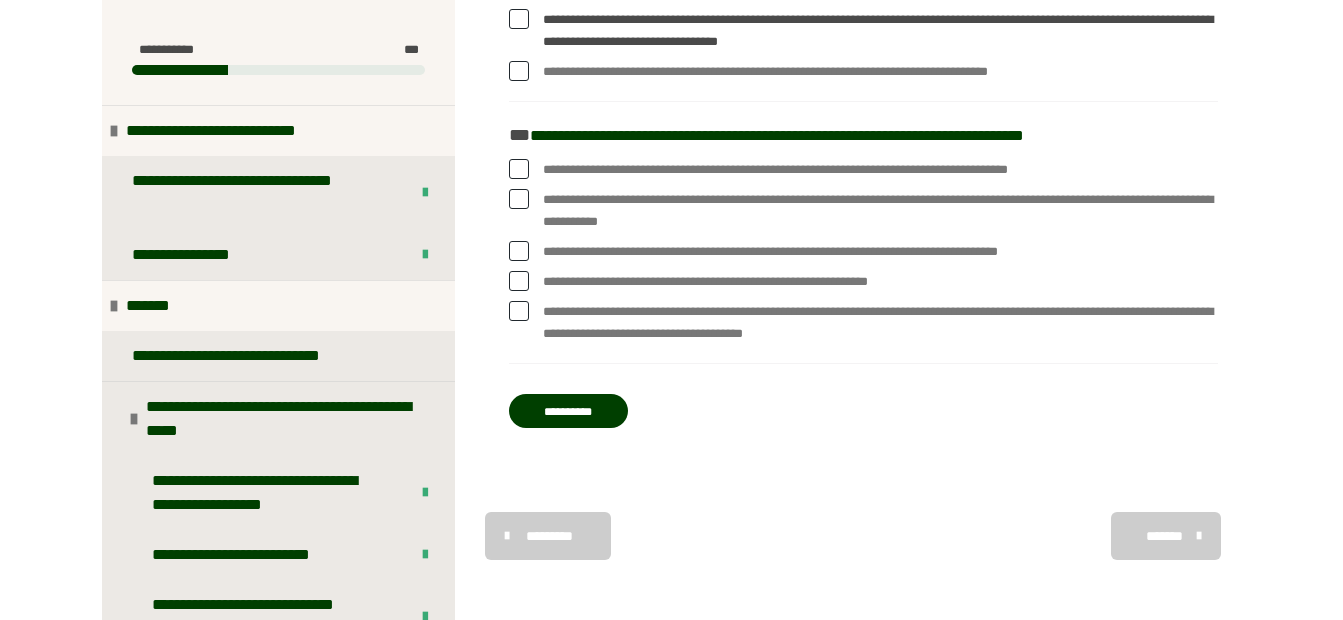 click at bounding box center (519, 311) 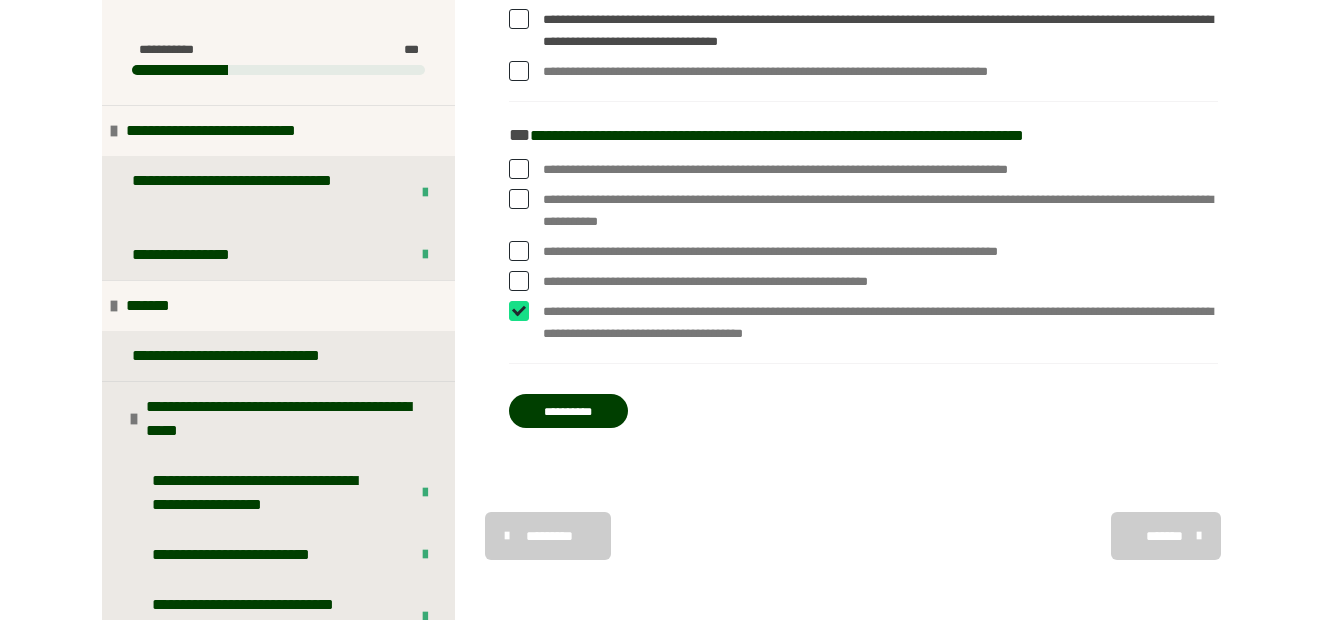 checkbox on "****" 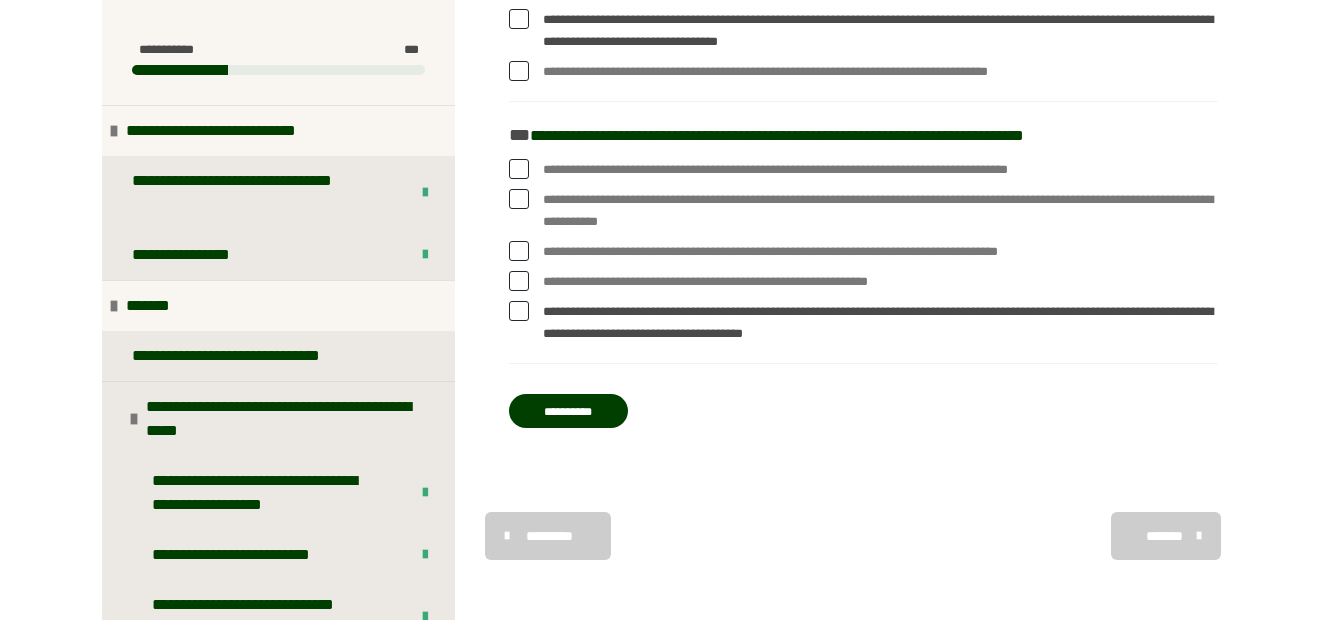 click at bounding box center (519, 169) 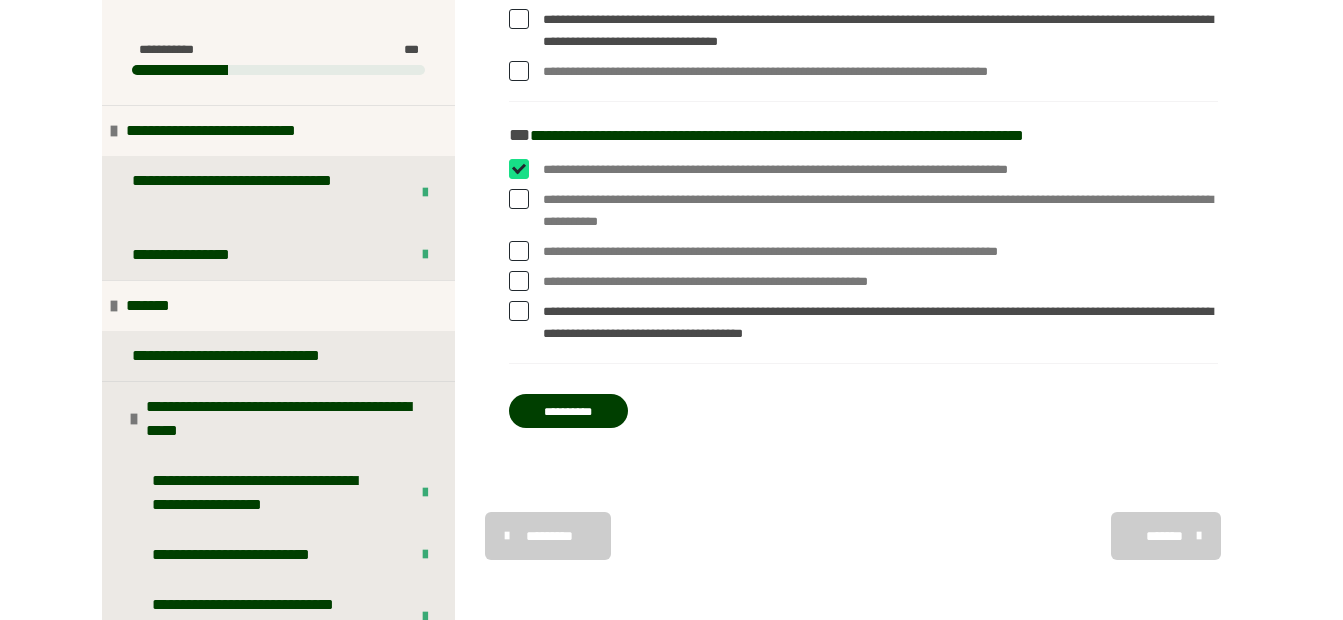 checkbox on "****" 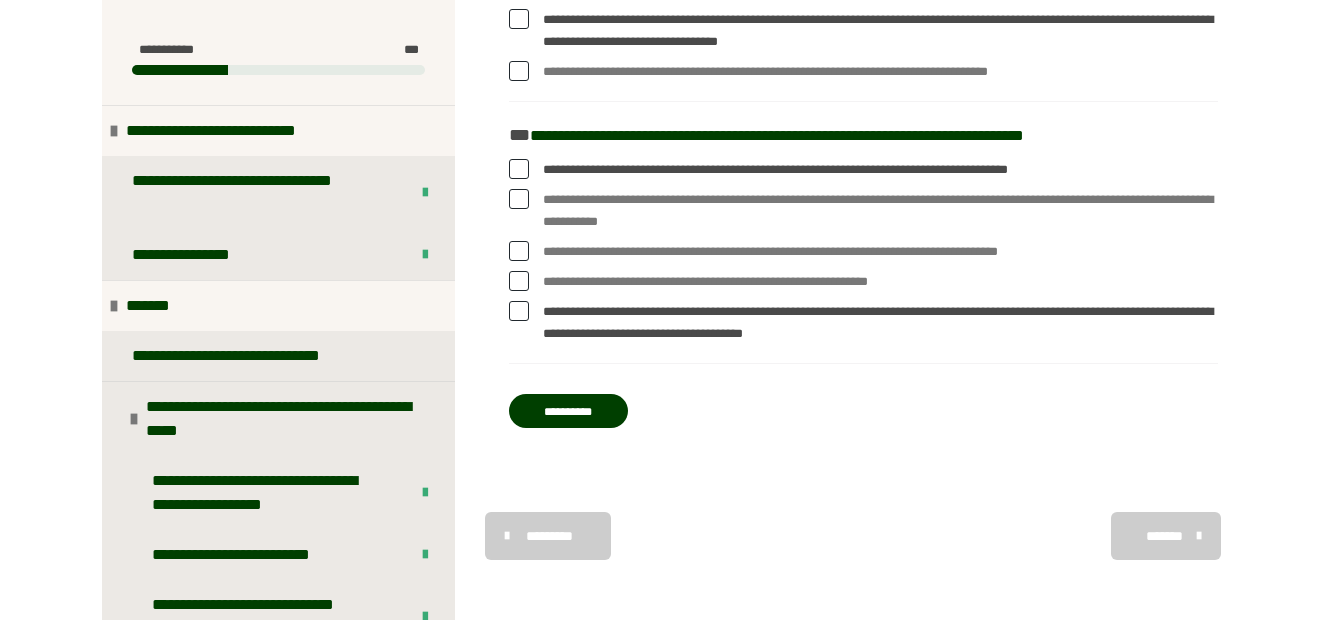 click at bounding box center (519, 199) 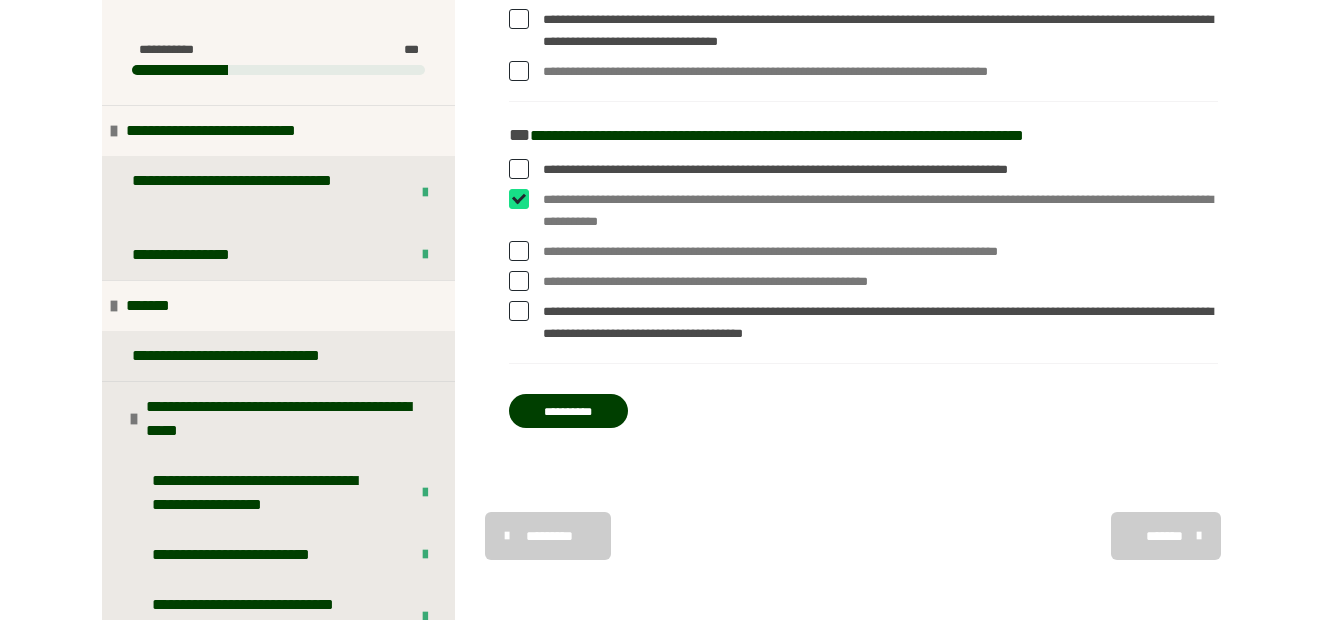 checkbox on "****" 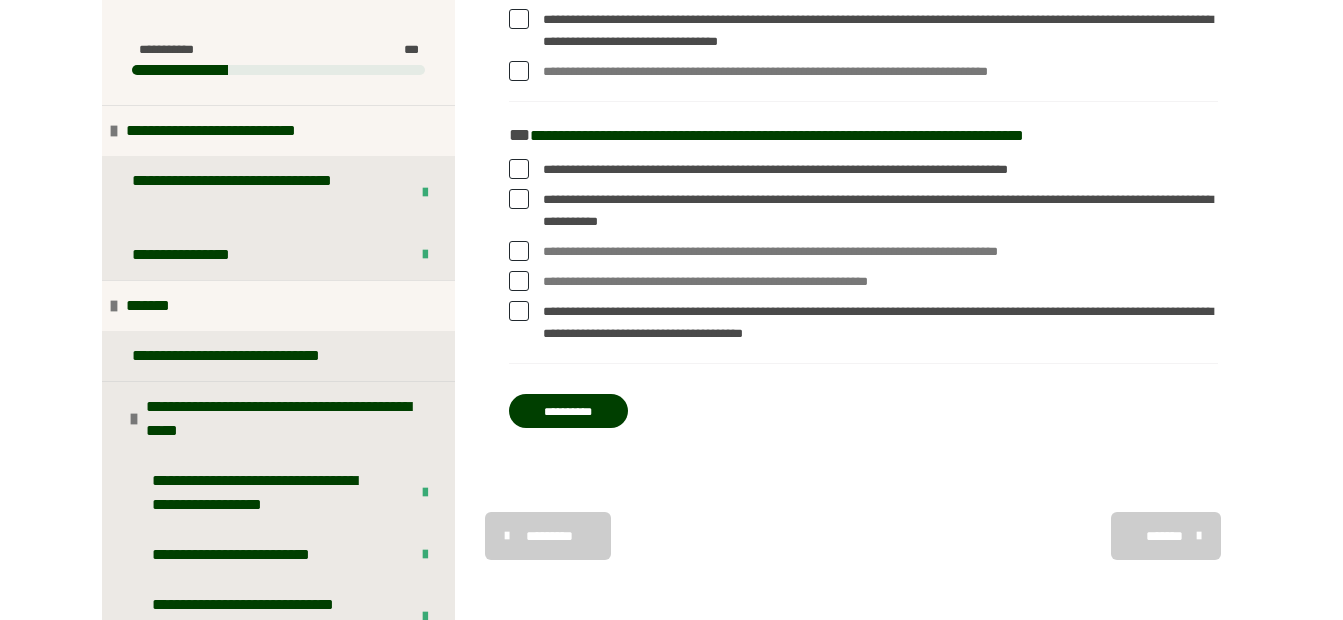 click at bounding box center [519, 251] 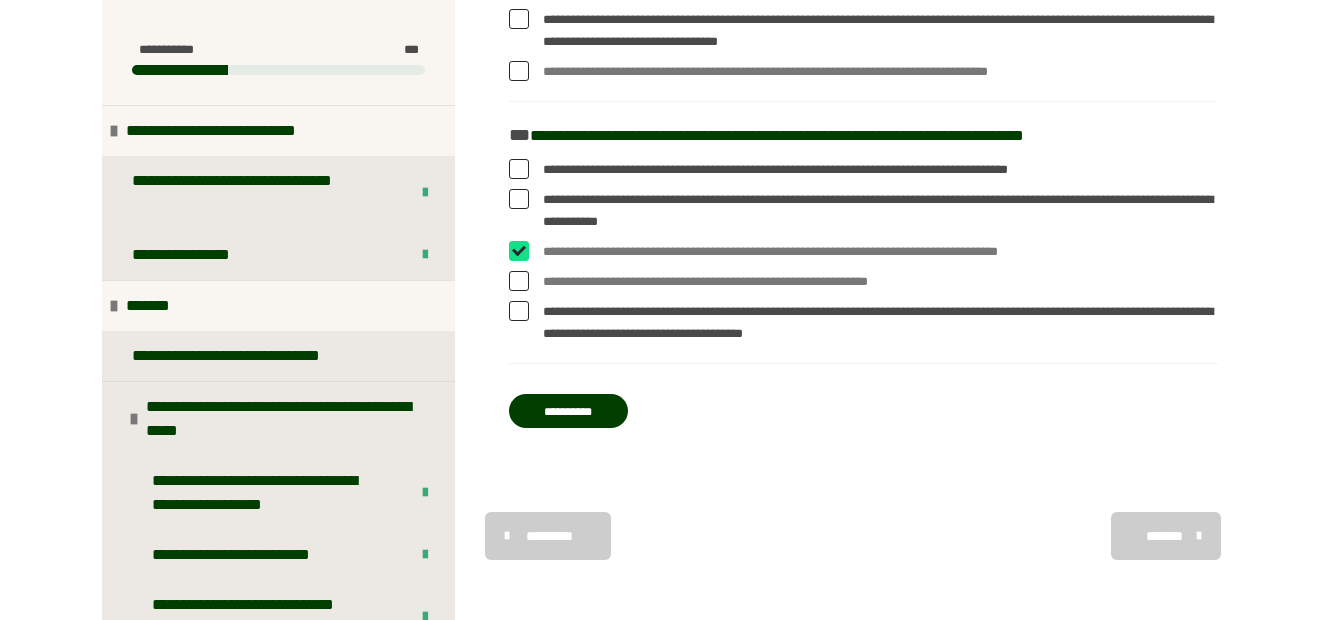 checkbox on "****" 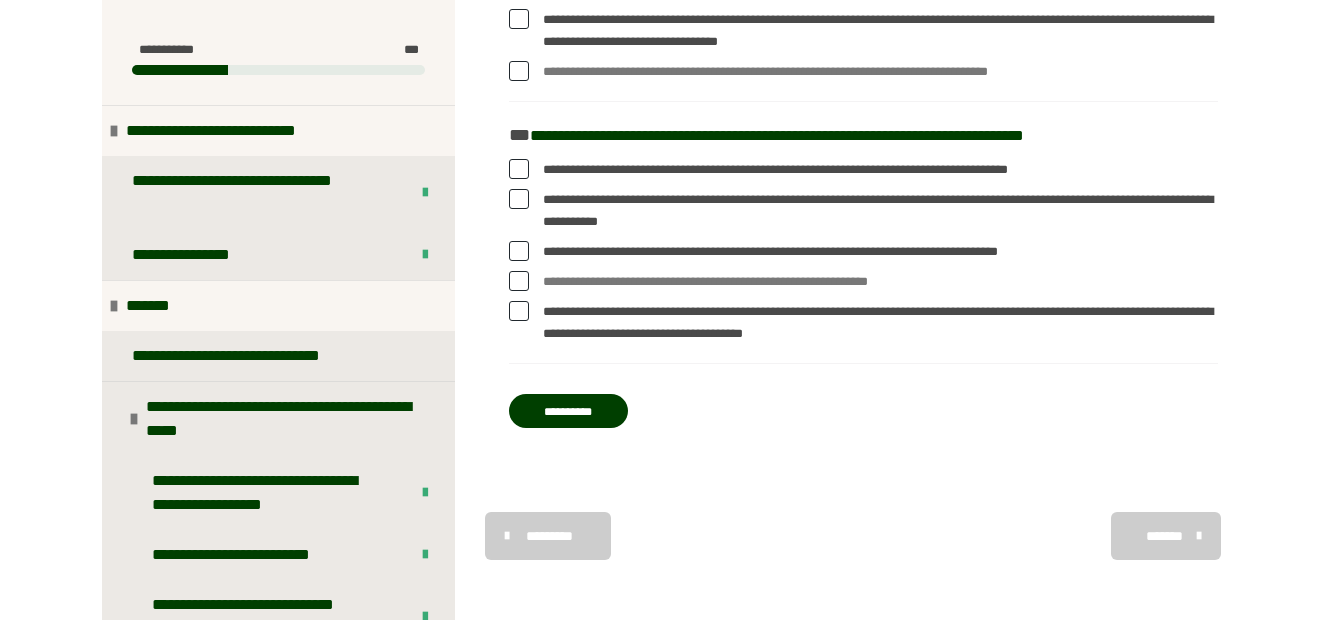 click on "**********" at bounding box center (568, 411) 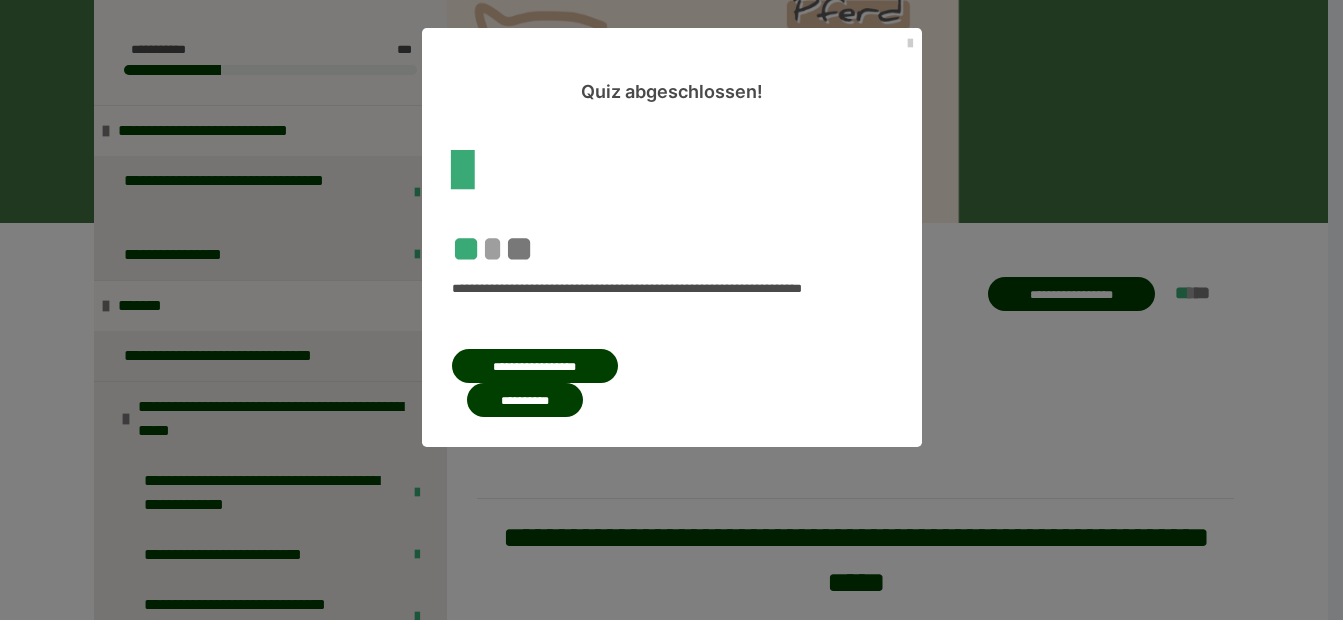 scroll, scrollTop: 533, scrollLeft: 0, axis: vertical 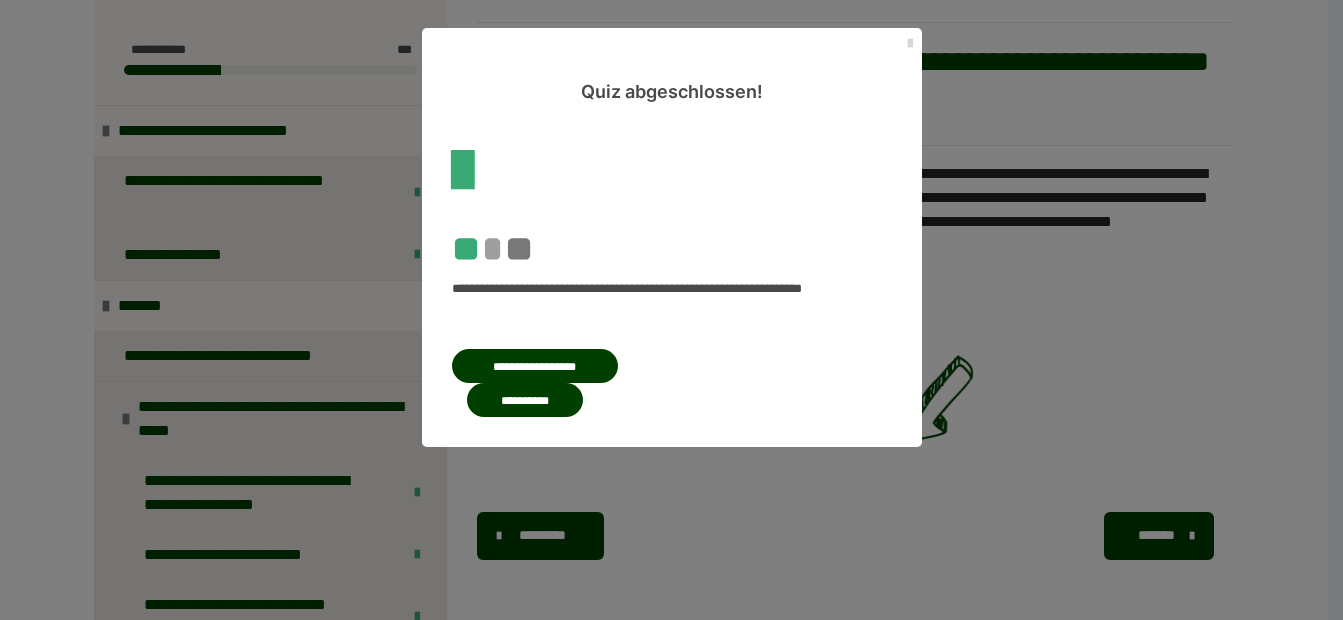 click at bounding box center (910, 44) 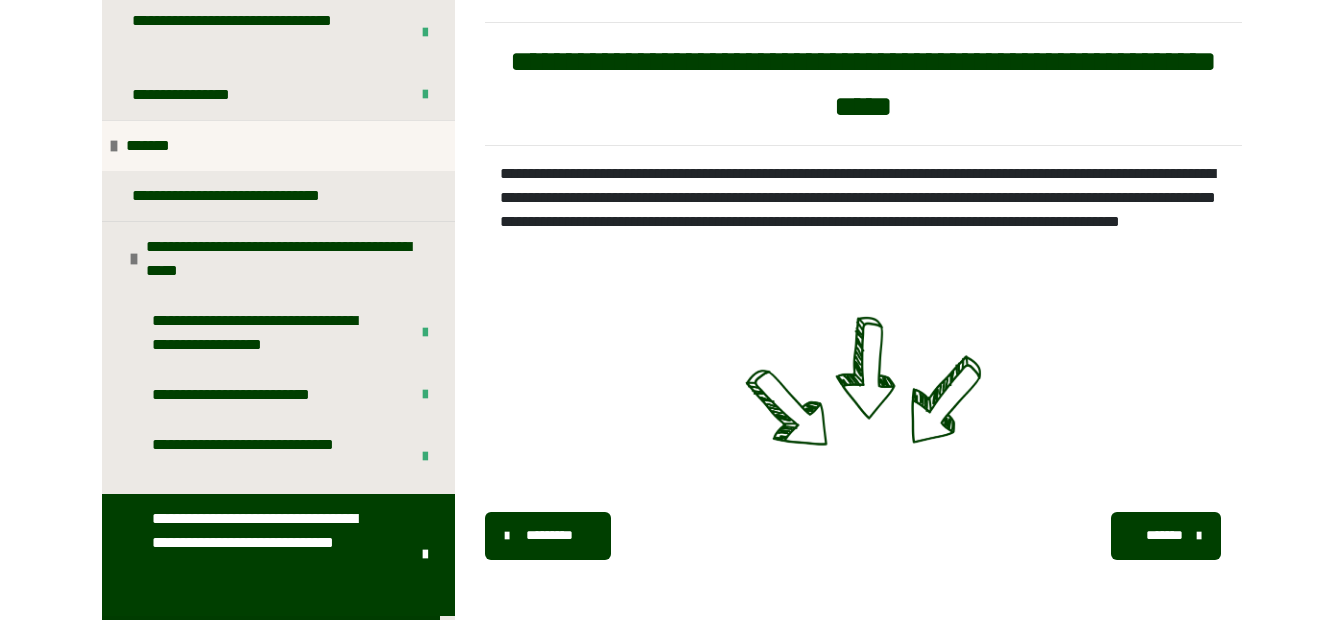scroll, scrollTop: 210, scrollLeft: 0, axis: vertical 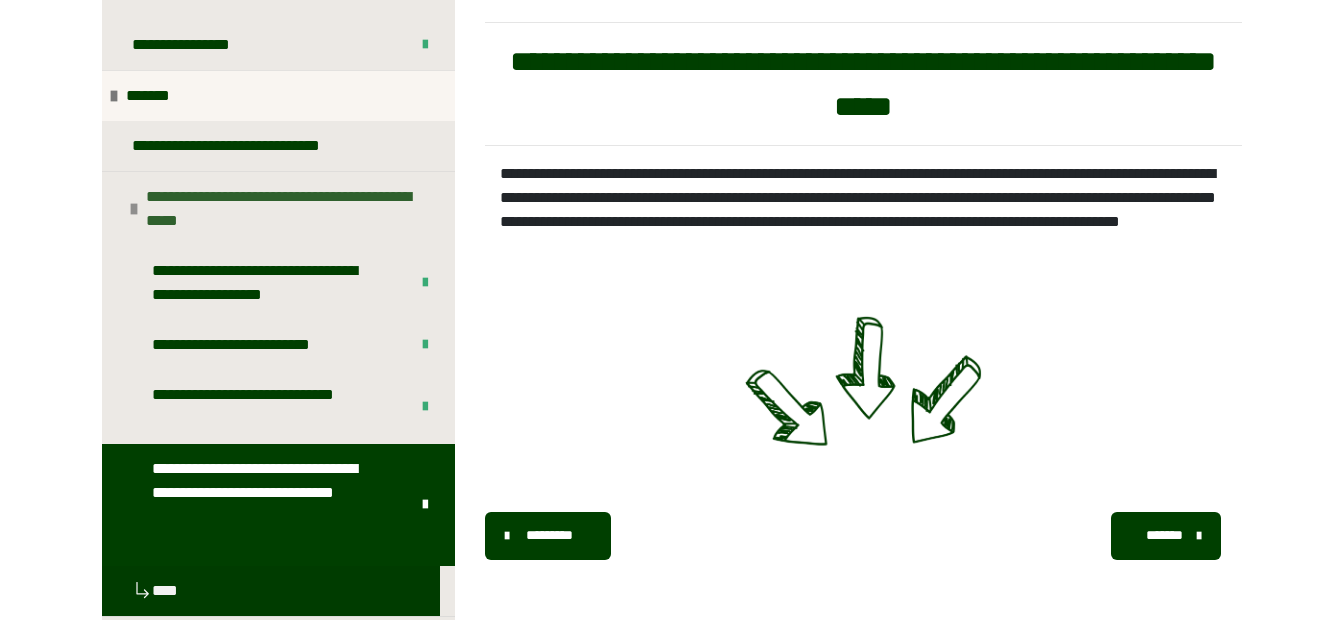 click on "**********" at bounding box center (278, 208) 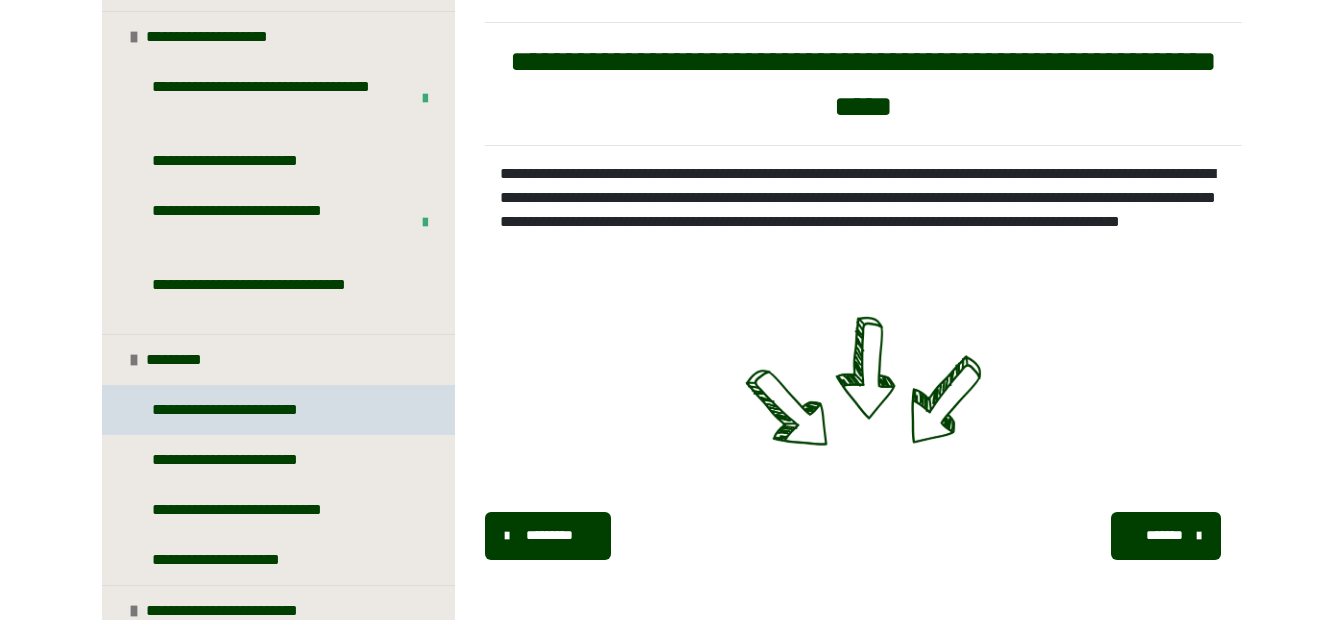 scroll, scrollTop: 410, scrollLeft: 0, axis: vertical 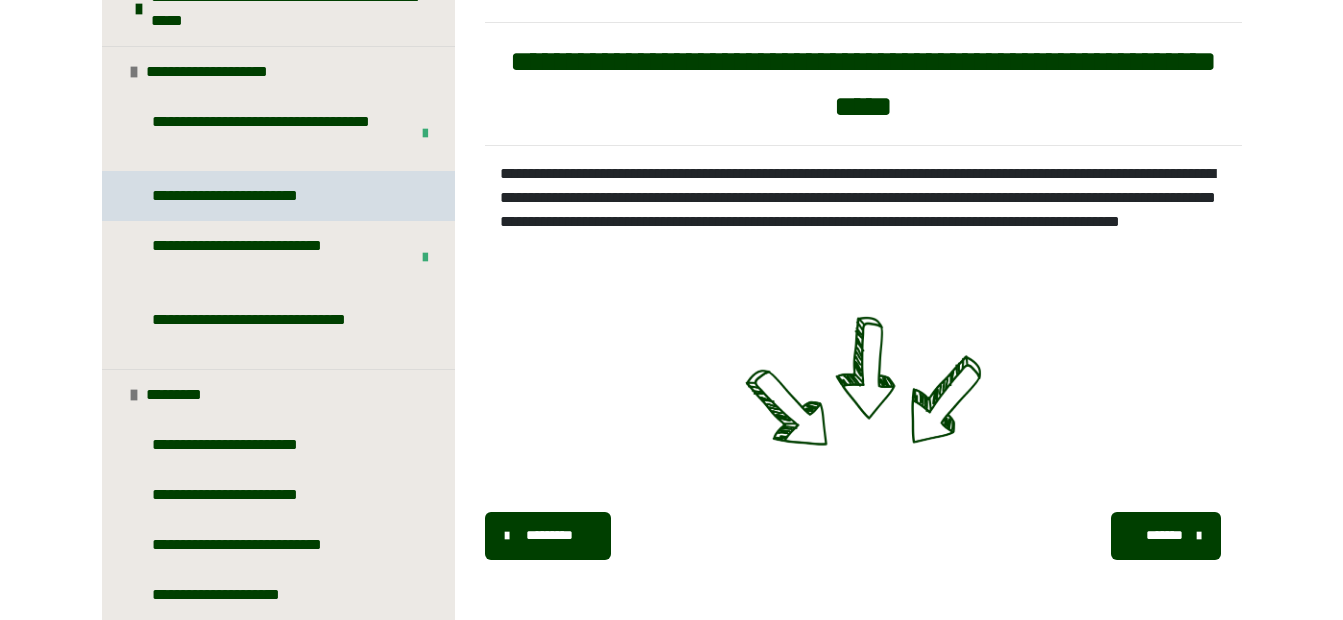 click on "**********" at bounding box center (278, 196) 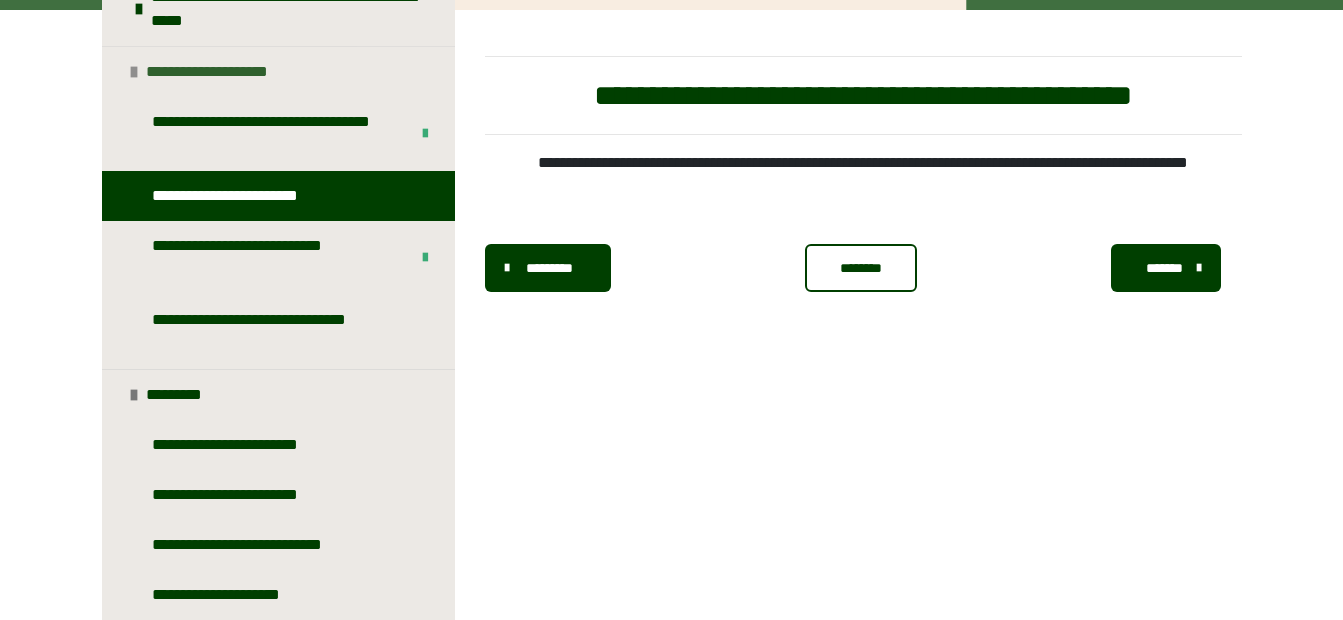 click at bounding box center [134, 72] 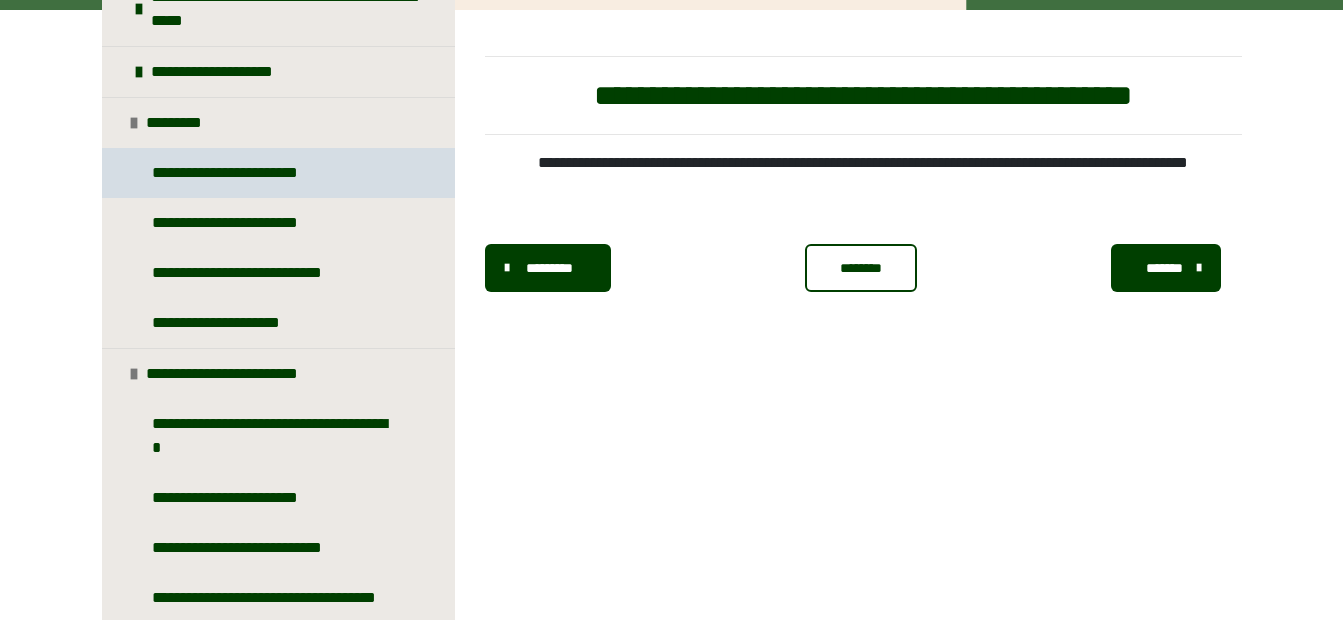 click on "**********" at bounding box center [258, 173] 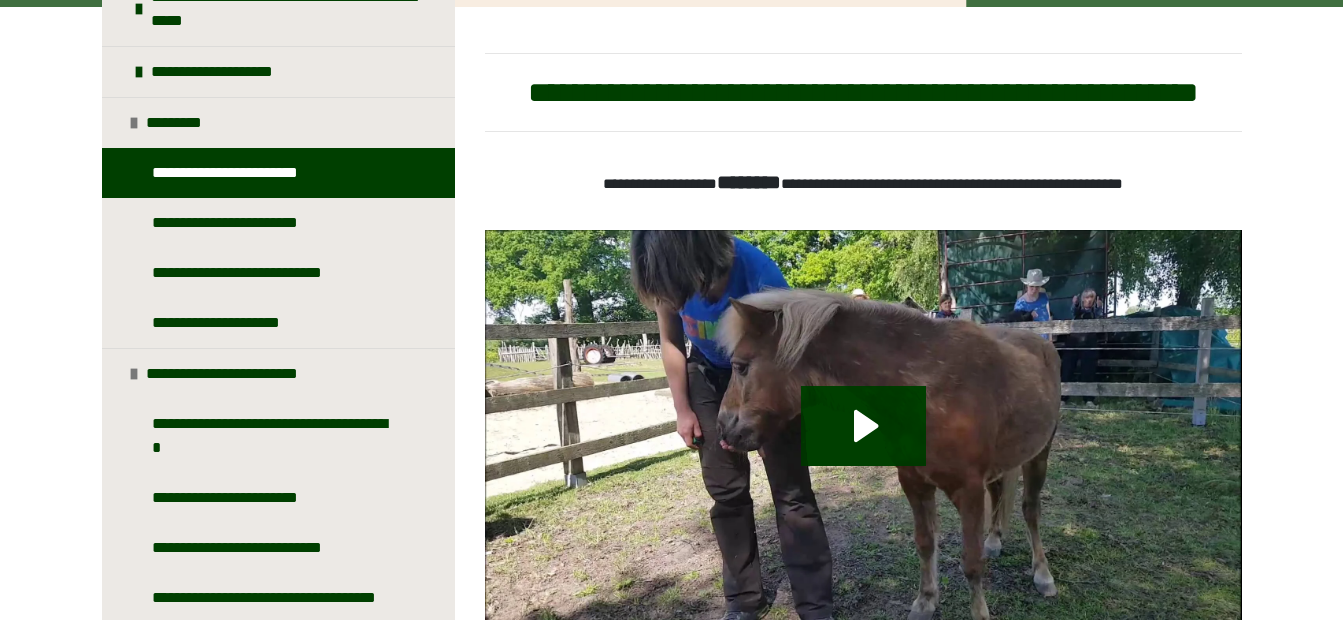 scroll, scrollTop: 0, scrollLeft: 0, axis: both 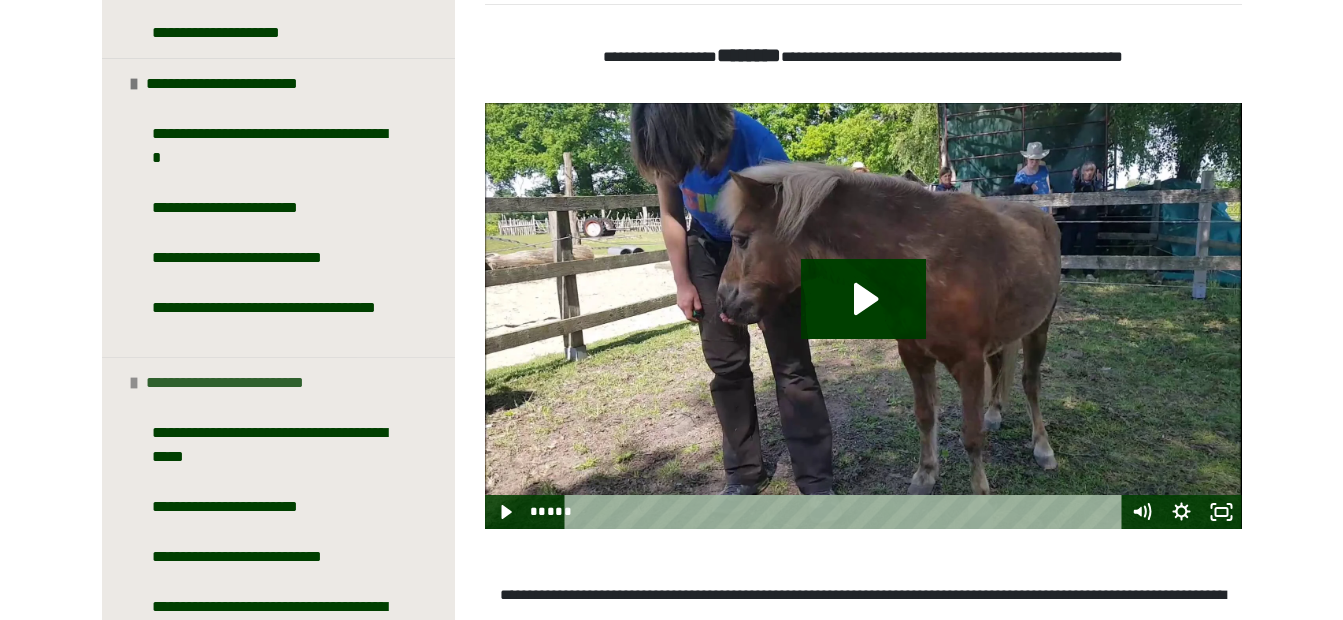 click at bounding box center (134, 383) 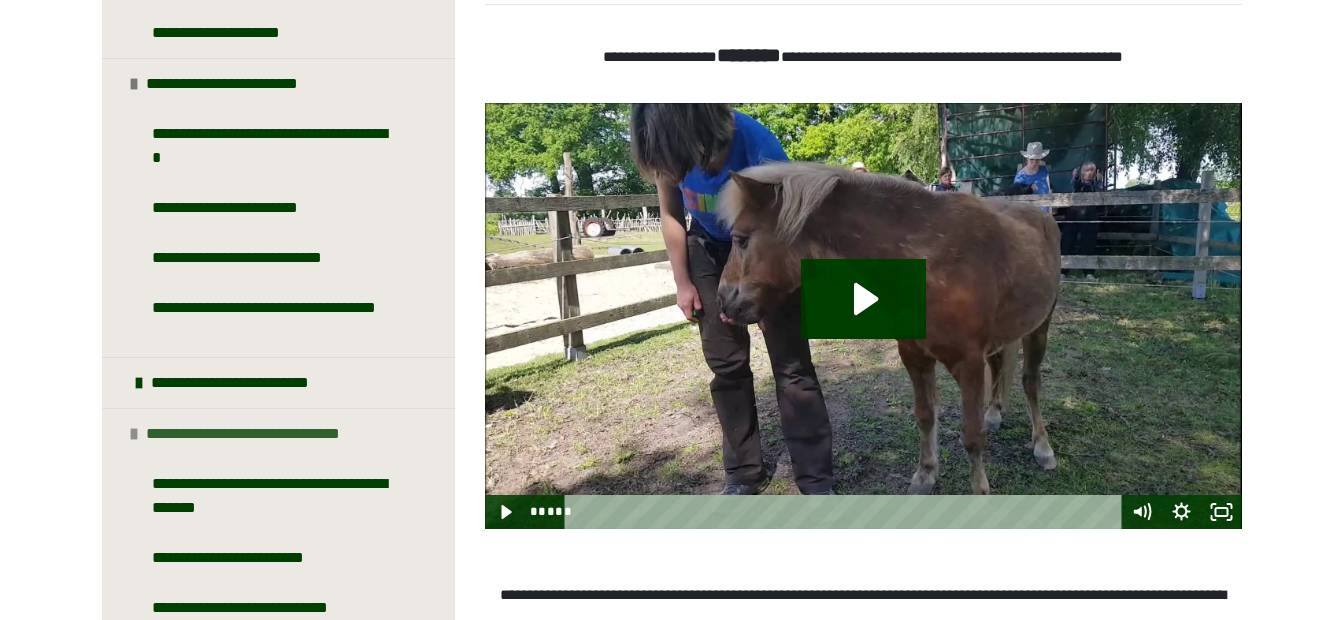 click at bounding box center (134, 434) 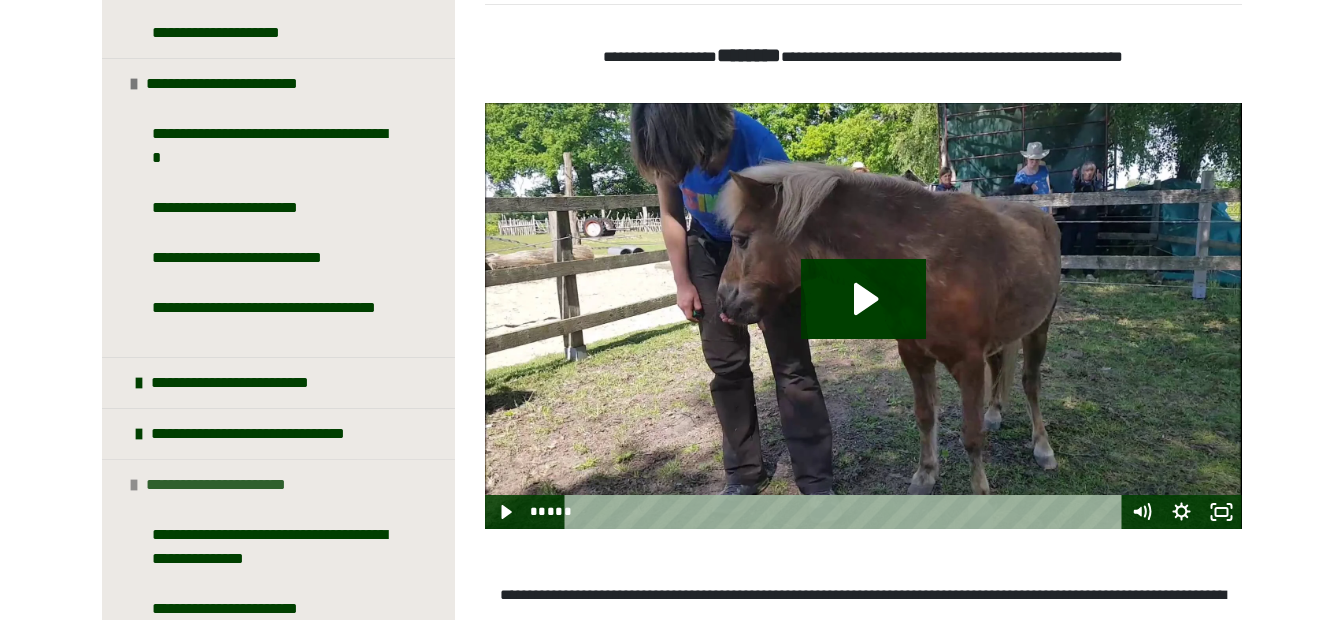 click at bounding box center [134, 485] 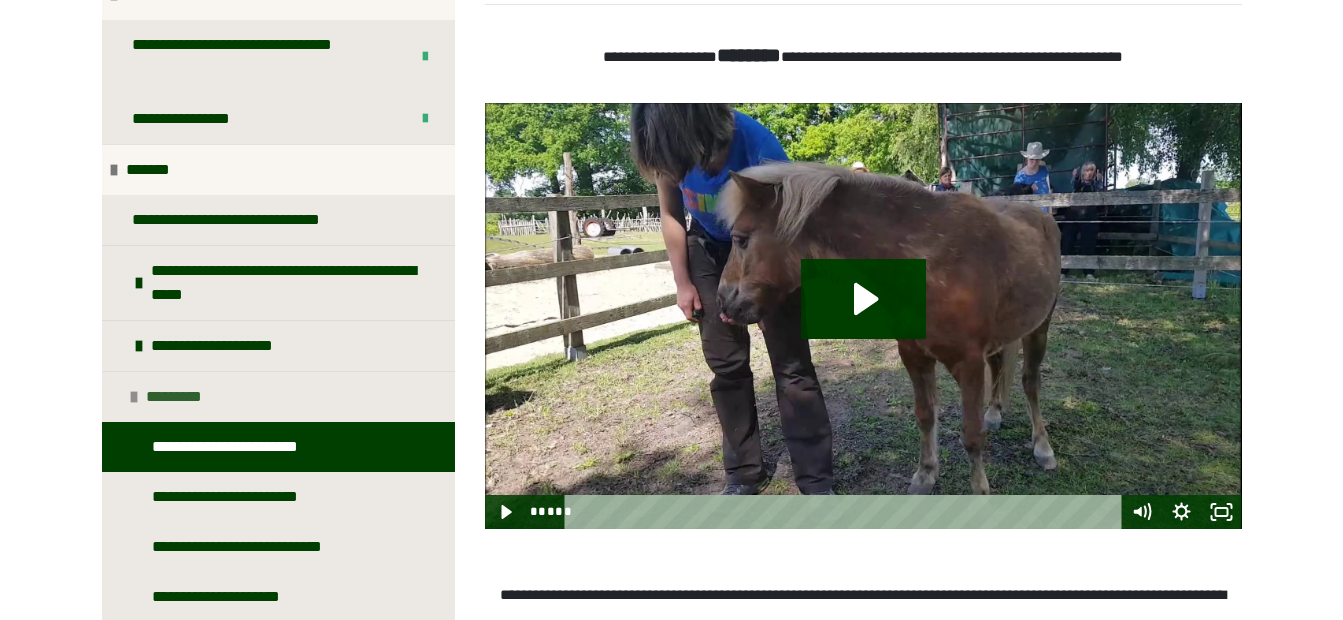 scroll, scrollTop: 236, scrollLeft: 0, axis: vertical 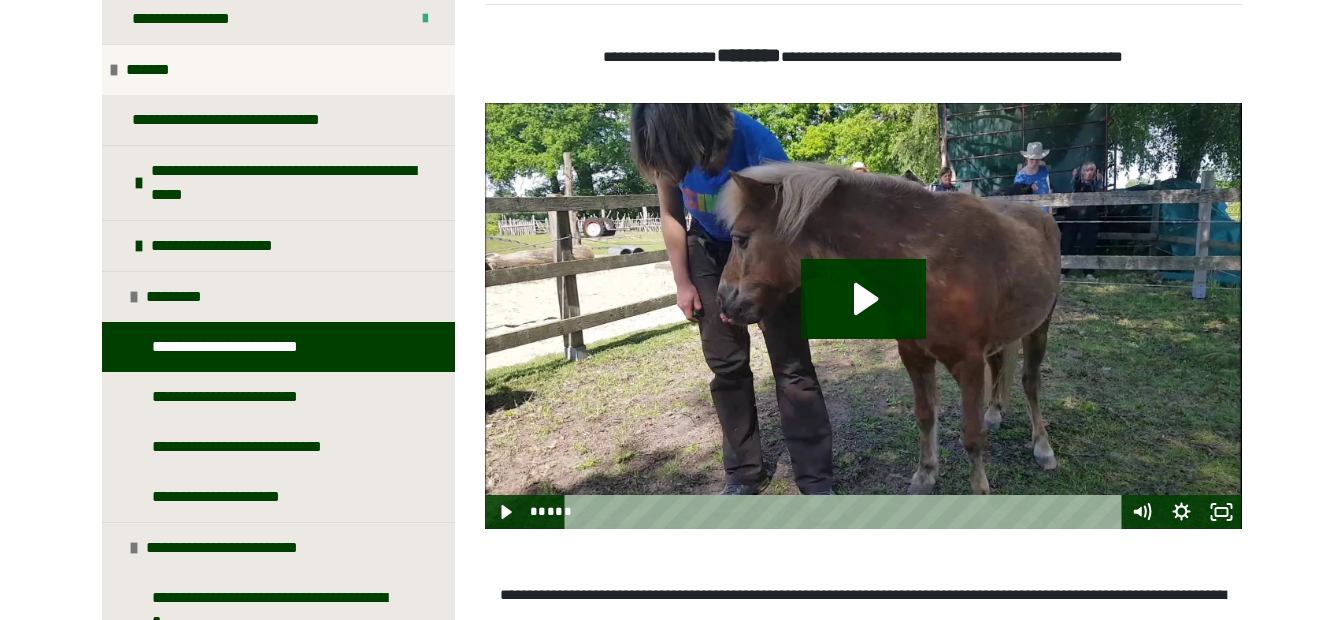 click on "**********" at bounding box center (258, 347) 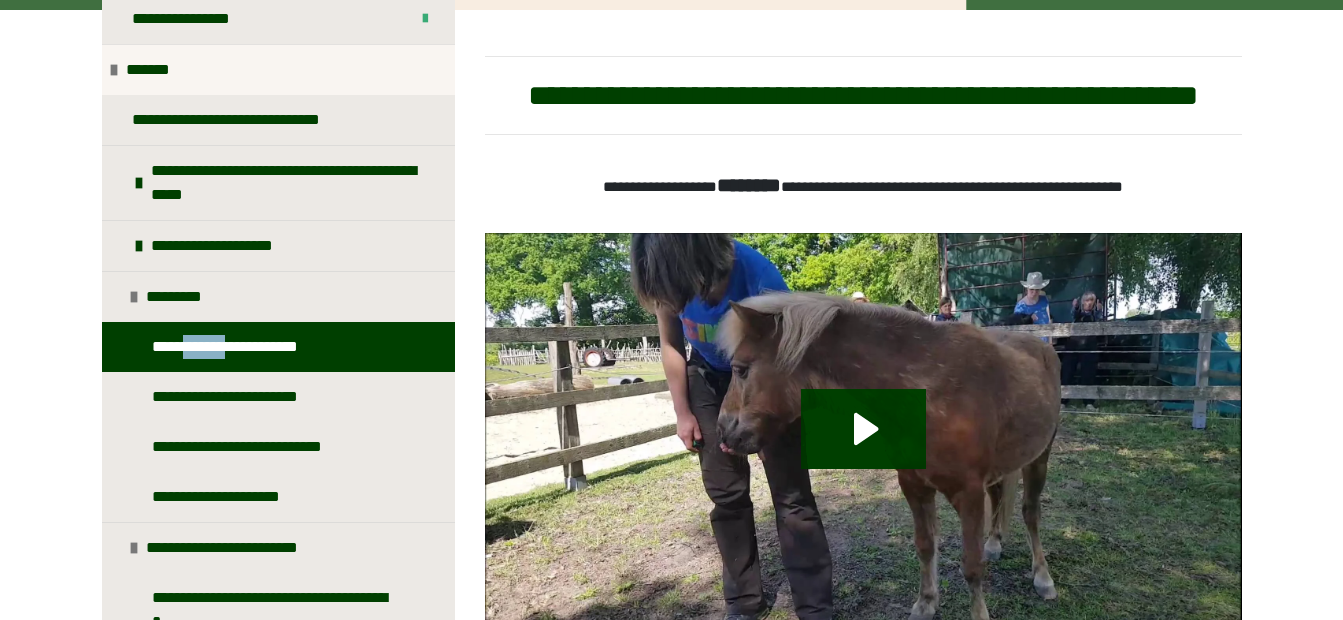 scroll, scrollTop: 432, scrollLeft: 0, axis: vertical 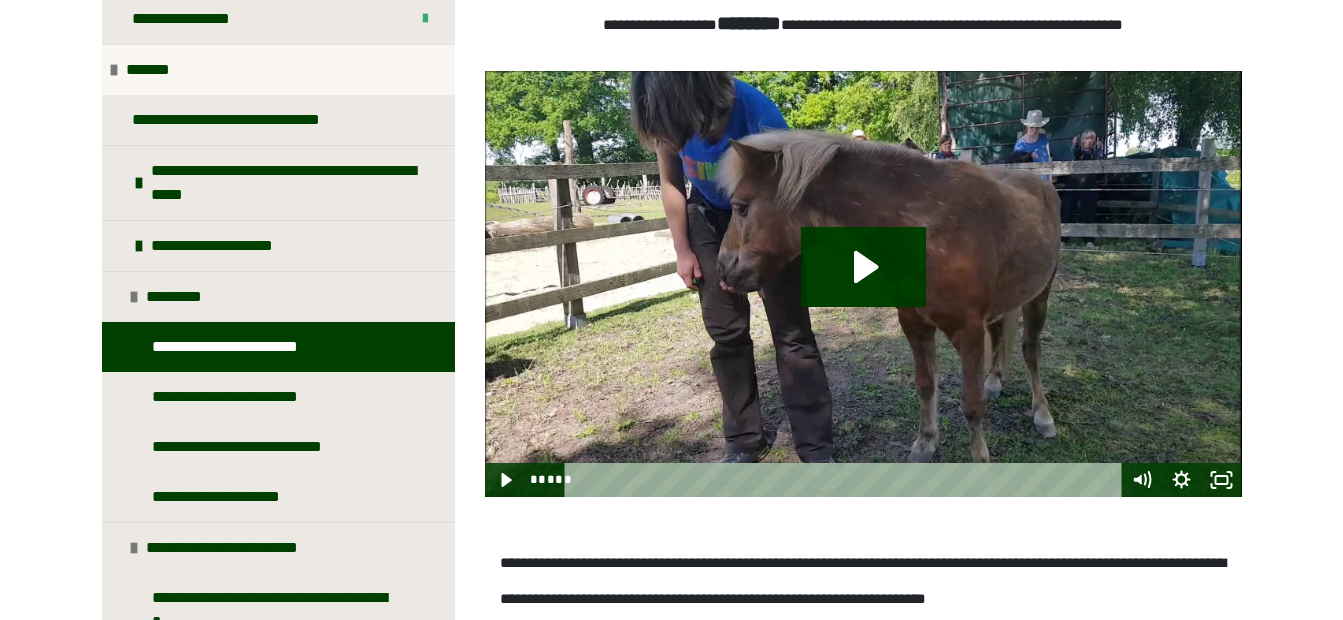 click on "**********" at bounding box center (671, 388) 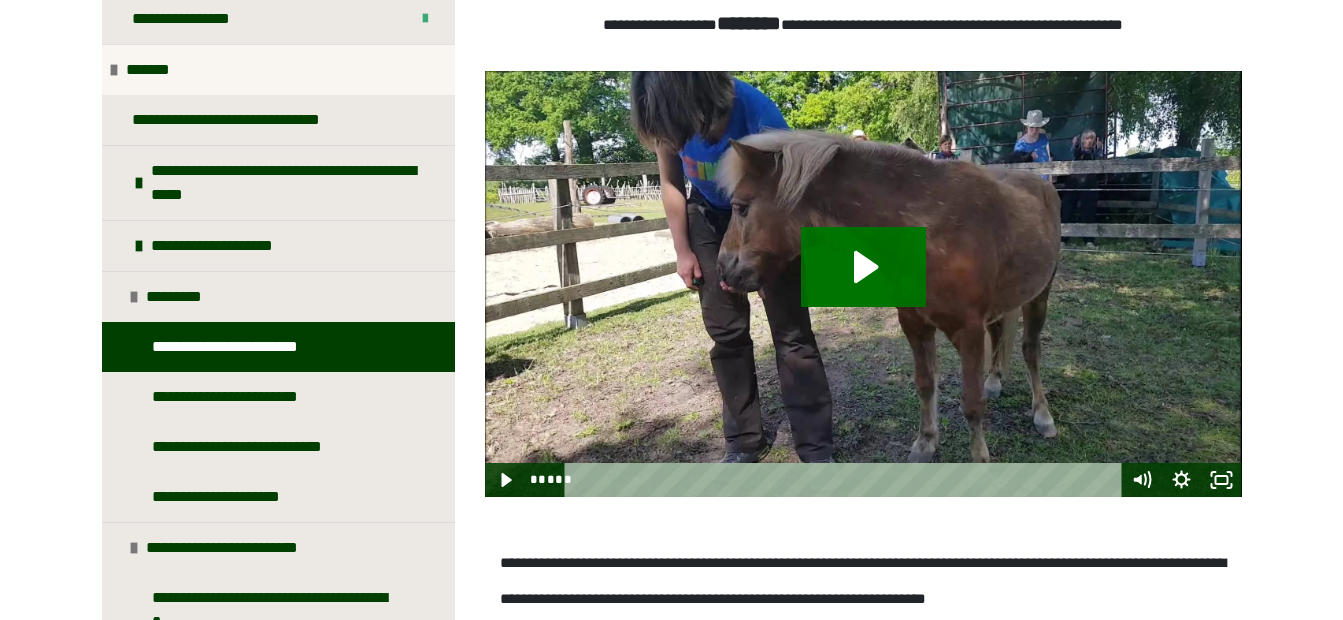 click 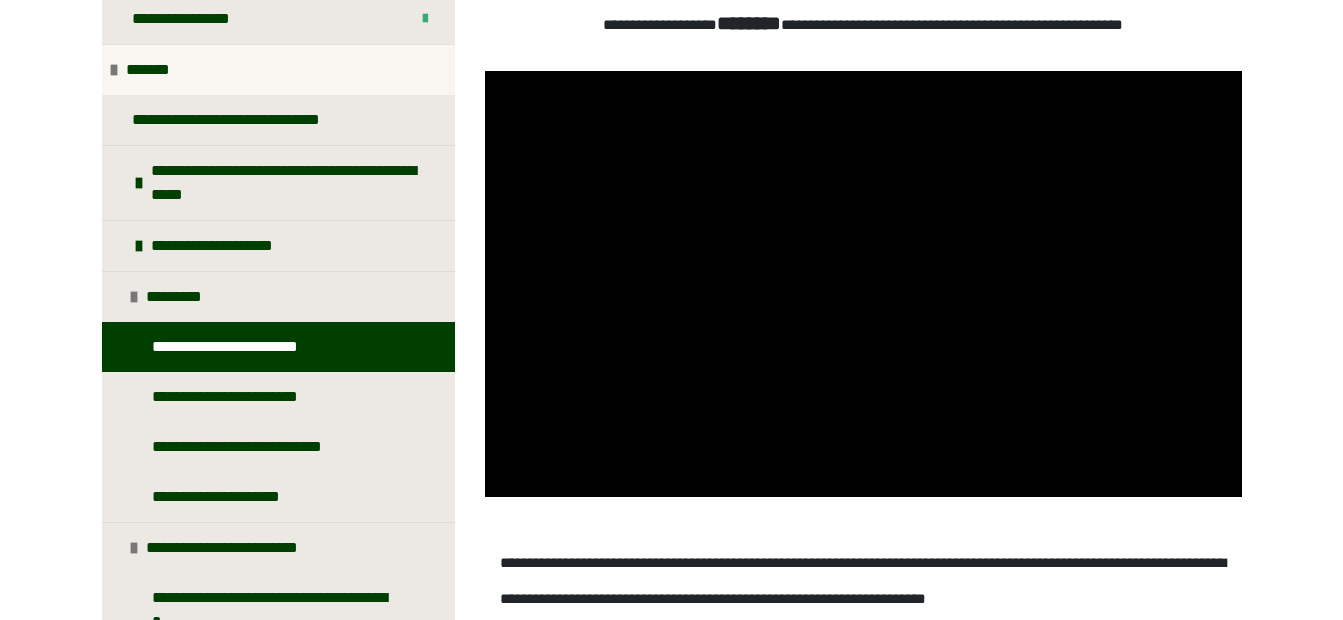 click on "**********" at bounding box center [863, 571] 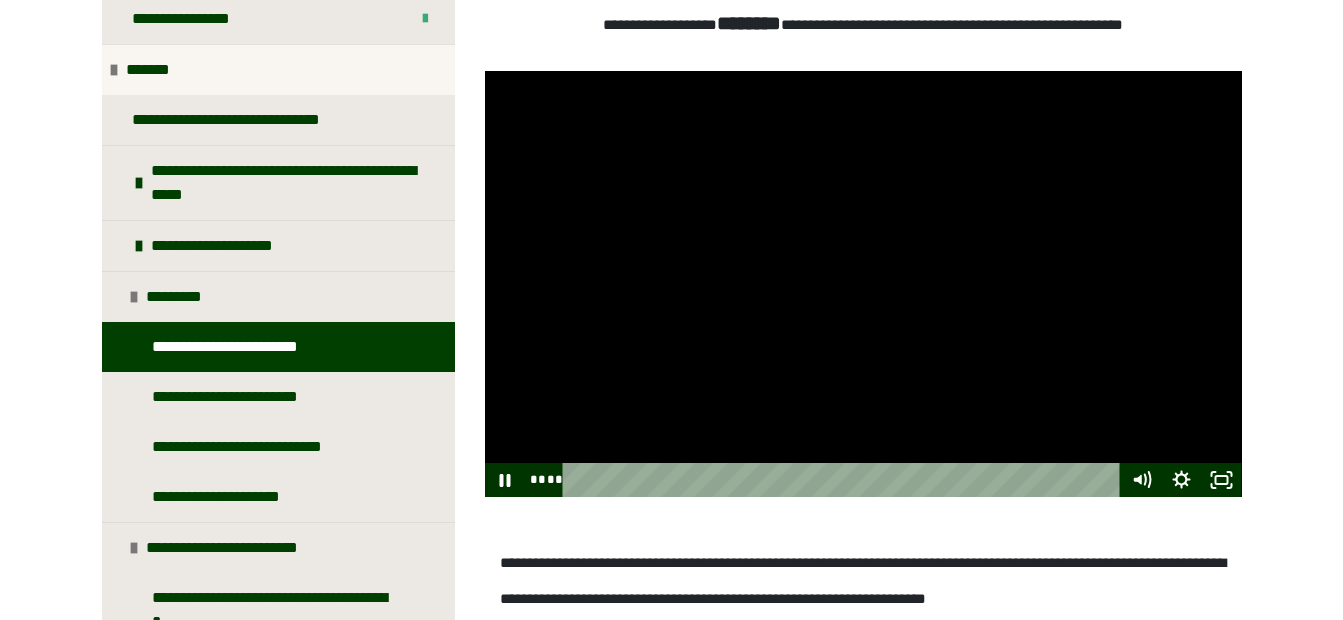 drag, startPoint x: 590, startPoint y: 522, endPoint x: 547, endPoint y: 522, distance: 43 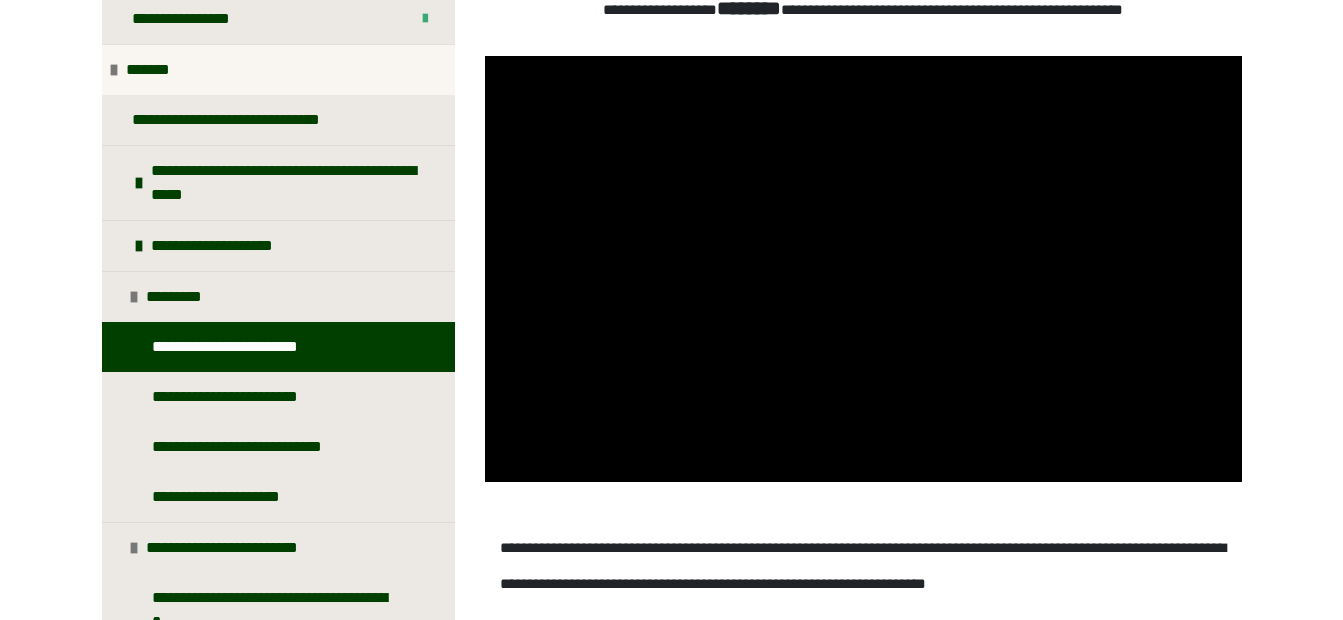 scroll, scrollTop: 402, scrollLeft: 0, axis: vertical 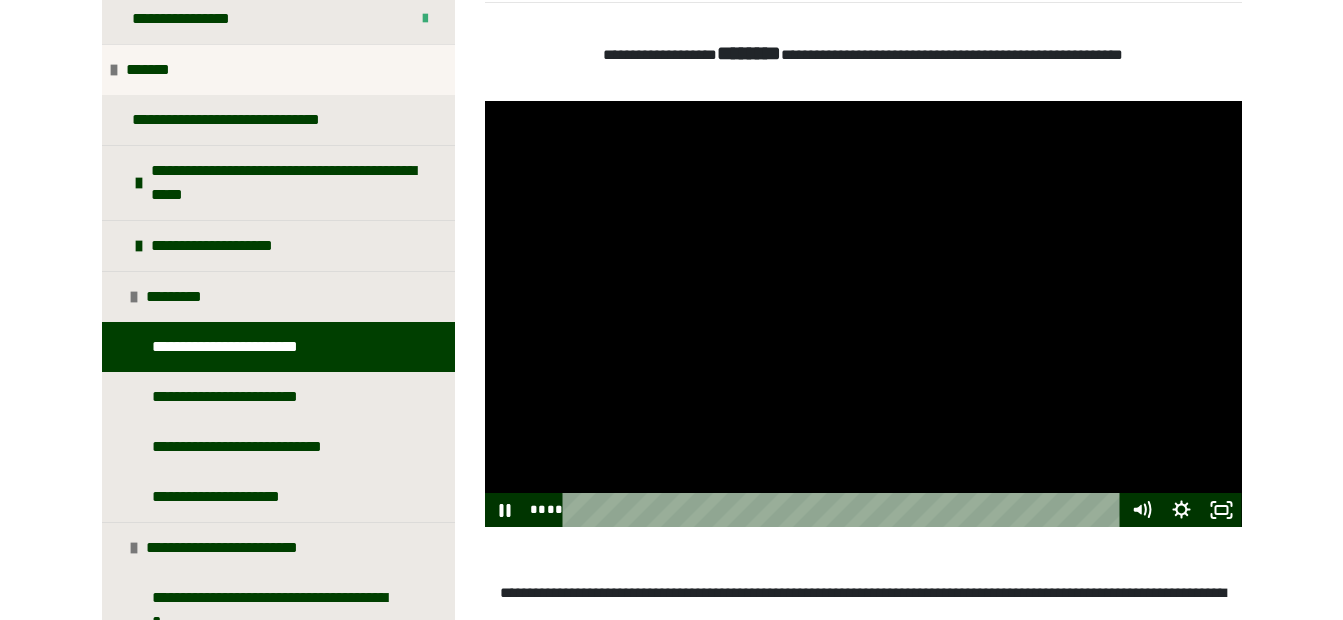 click at bounding box center (863, 314) 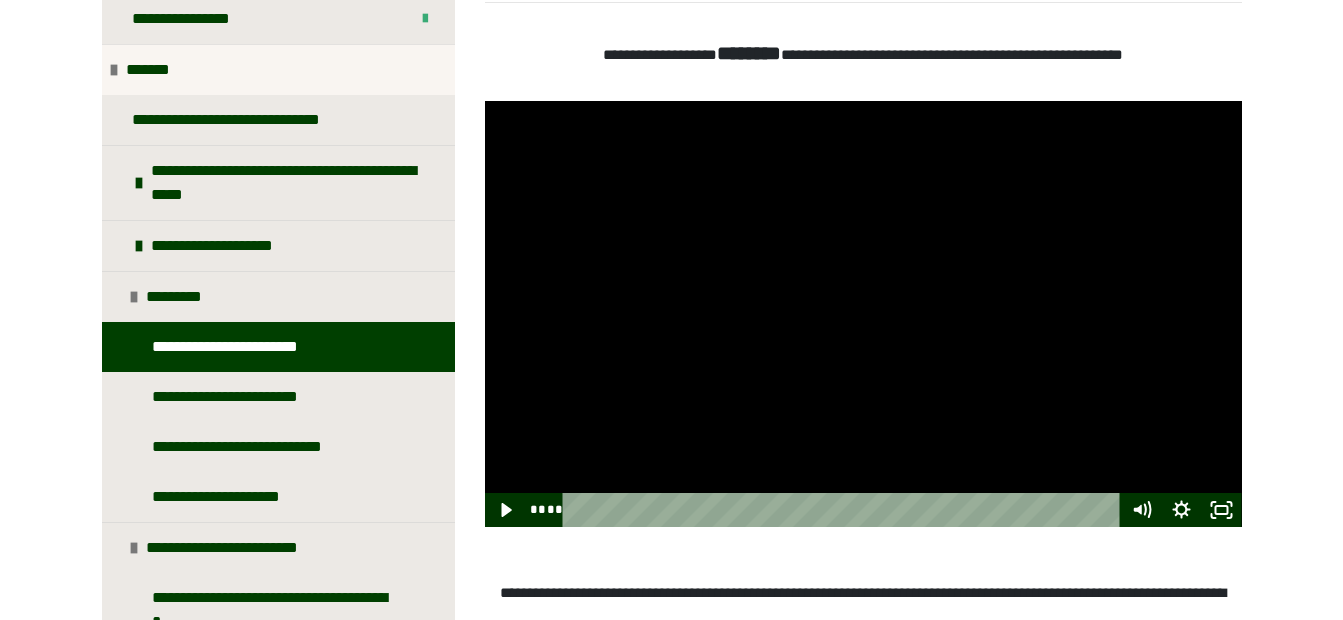 click at bounding box center (863, 314) 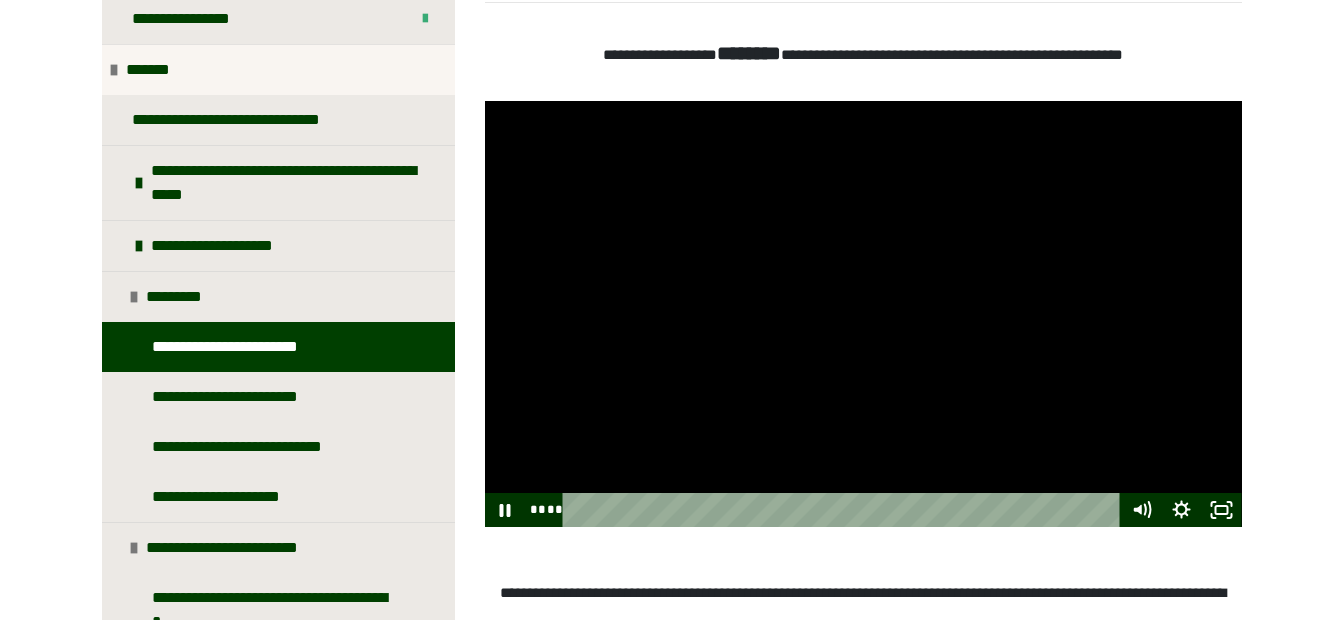 click at bounding box center (863, 314) 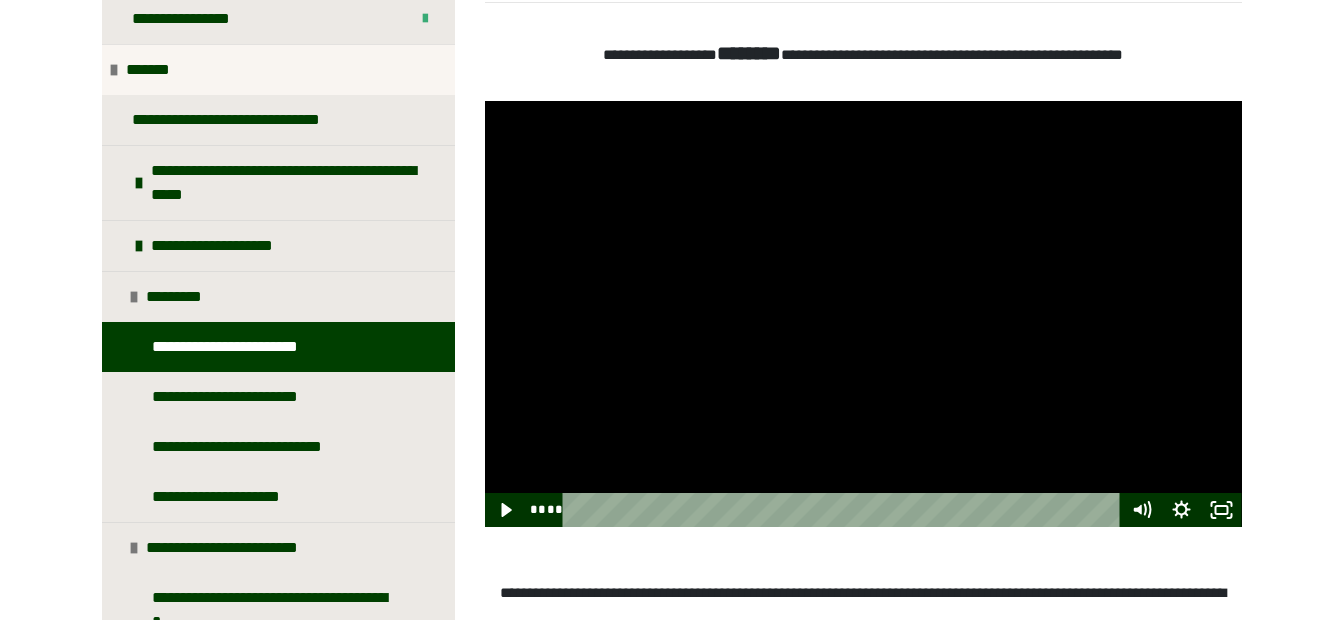 click at bounding box center (863, 314) 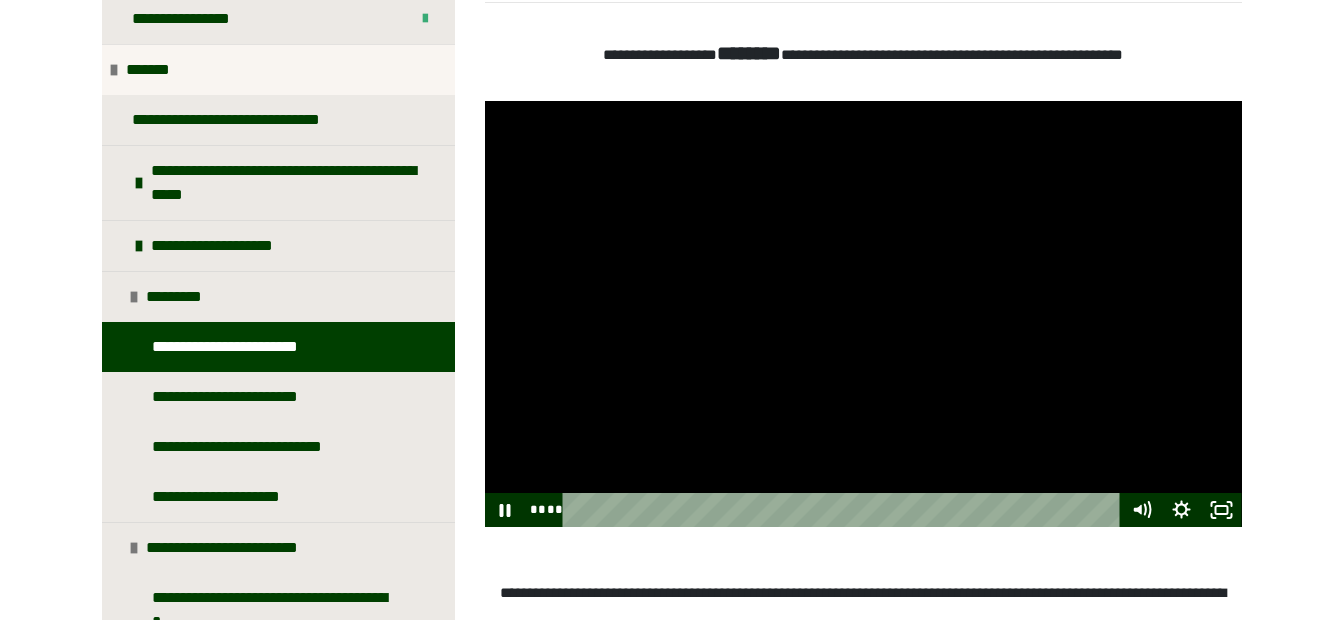 click at bounding box center (863, 314) 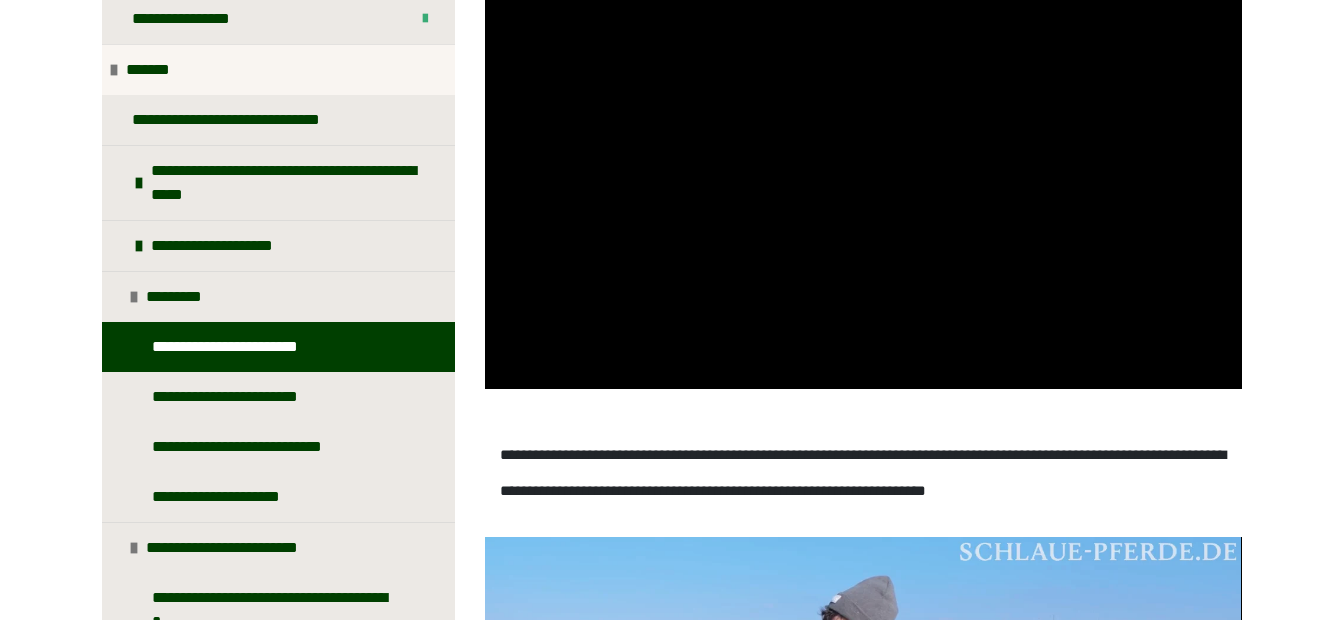 scroll, scrollTop: 510, scrollLeft: 0, axis: vertical 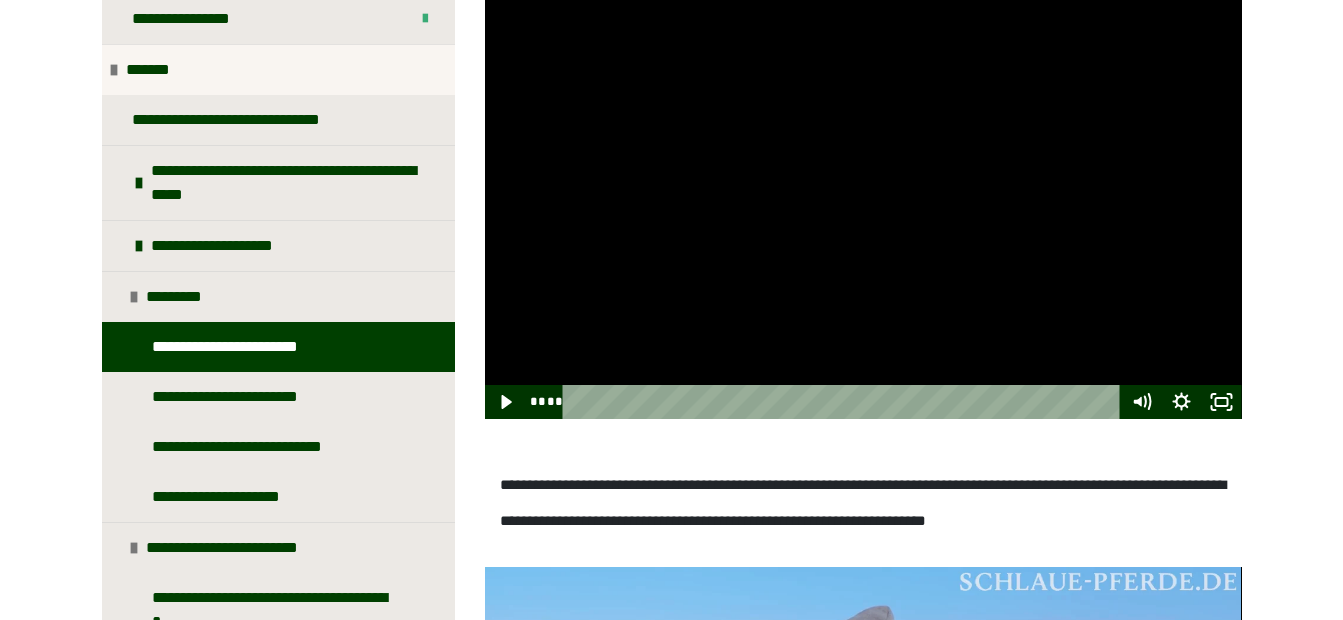 click at bounding box center (863, 206) 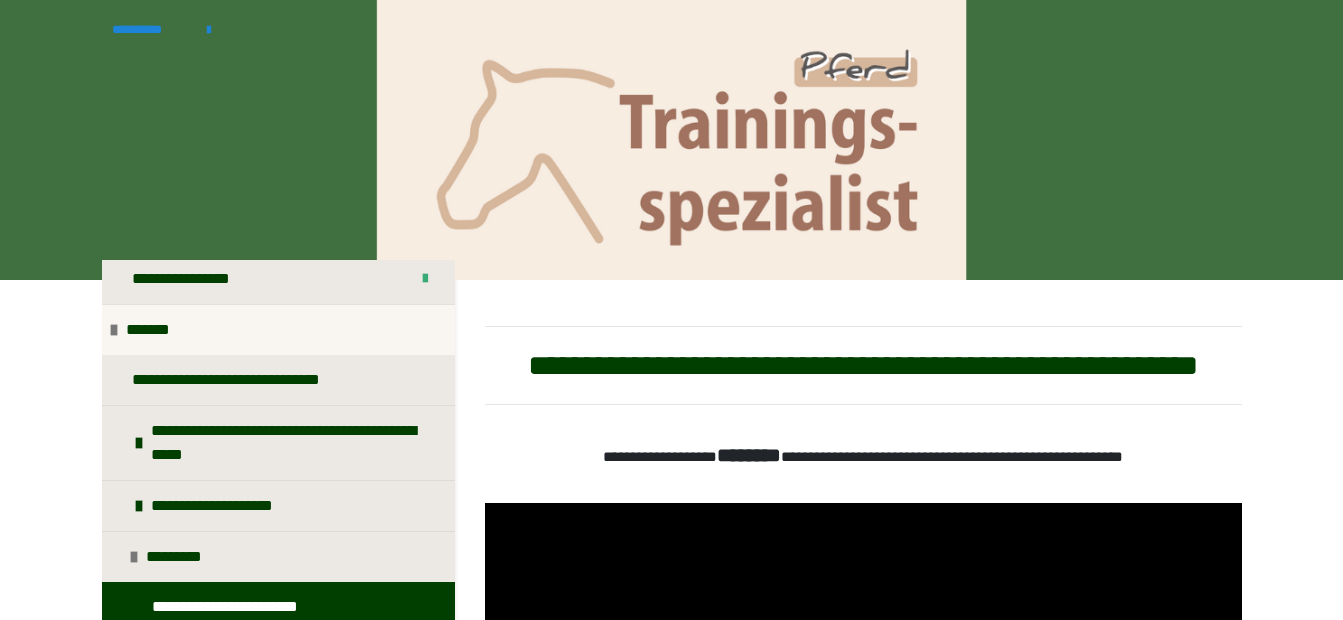 scroll, scrollTop: 75, scrollLeft: 0, axis: vertical 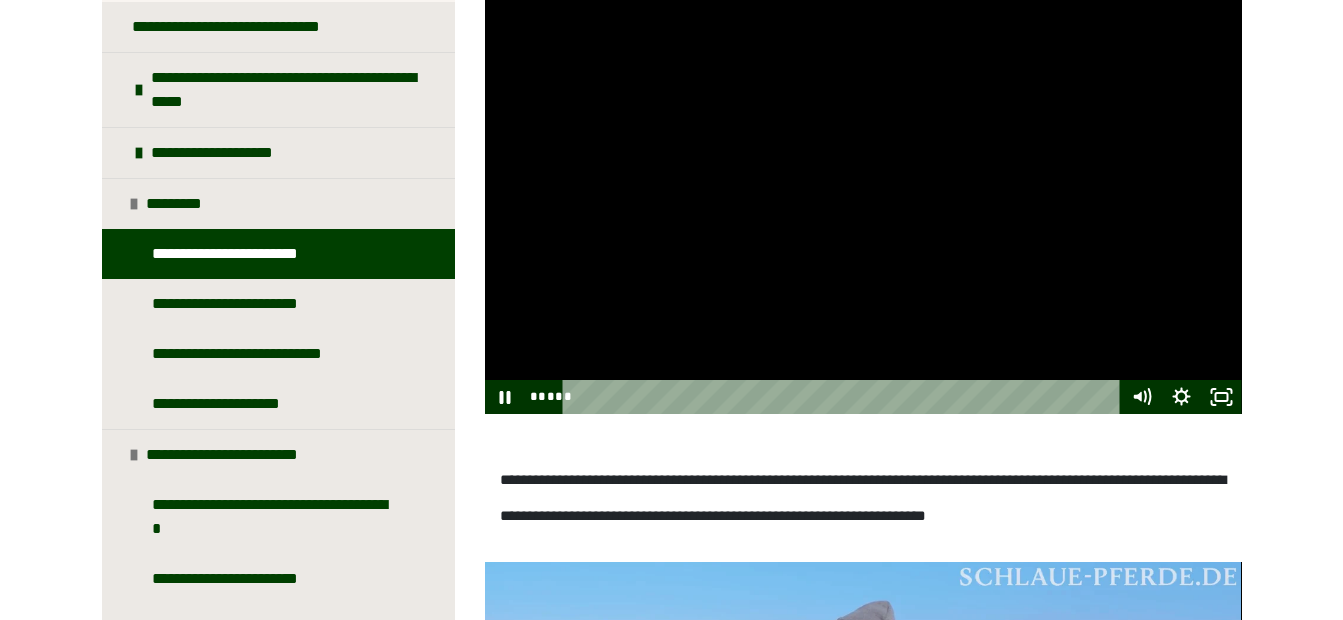 click at bounding box center (863, 201) 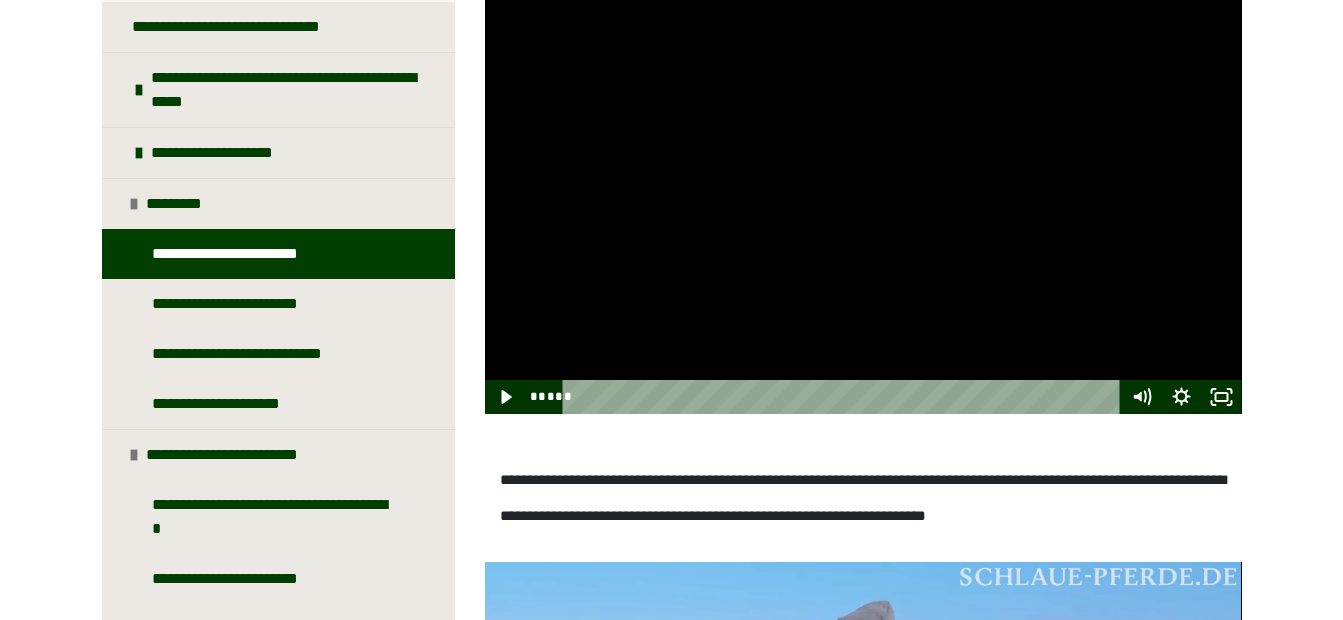 click at bounding box center [863, 201] 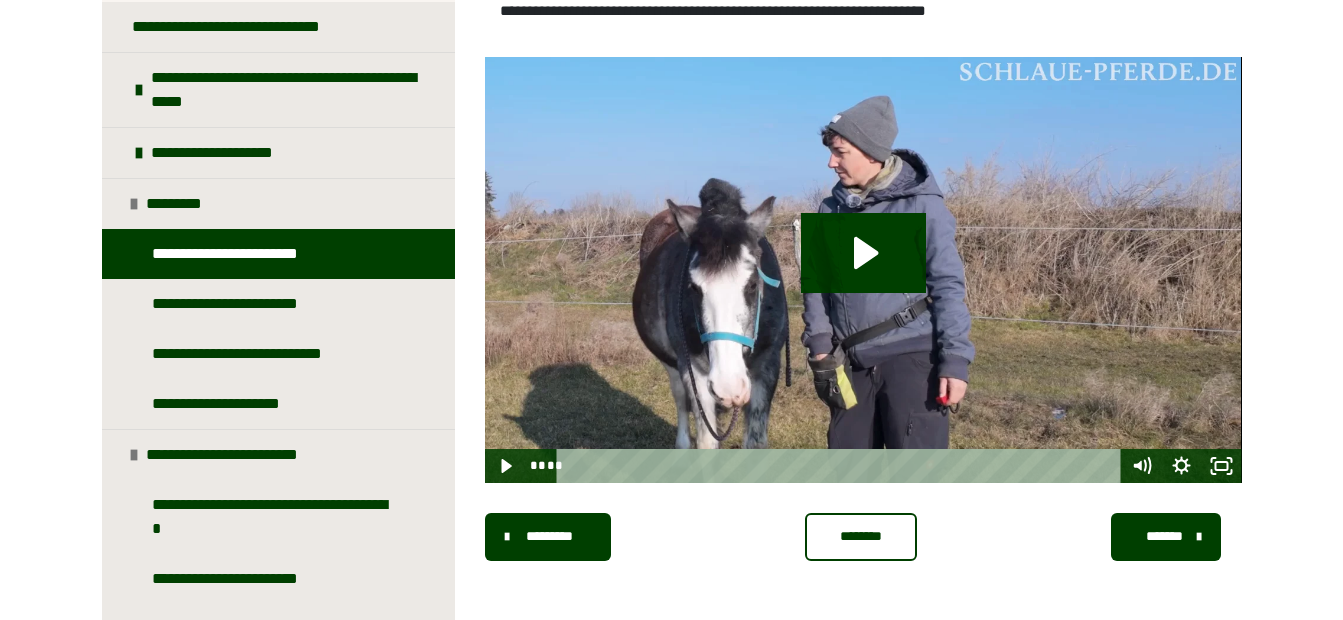 scroll, scrollTop: 1102, scrollLeft: 0, axis: vertical 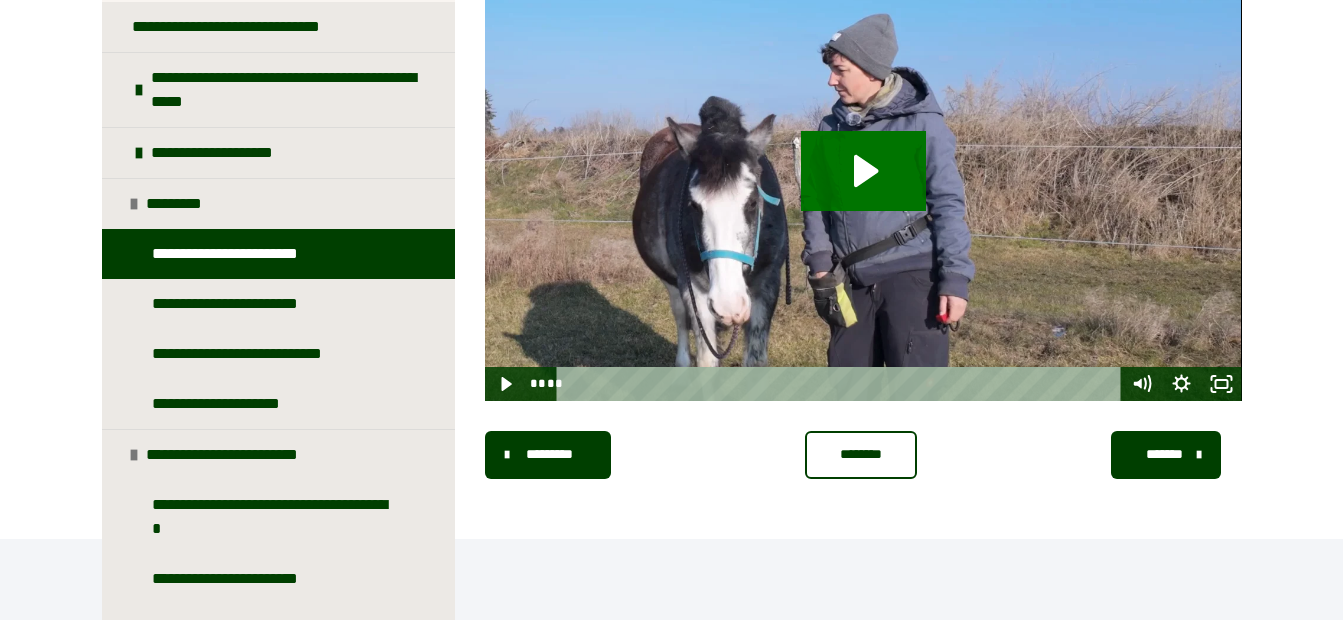 click 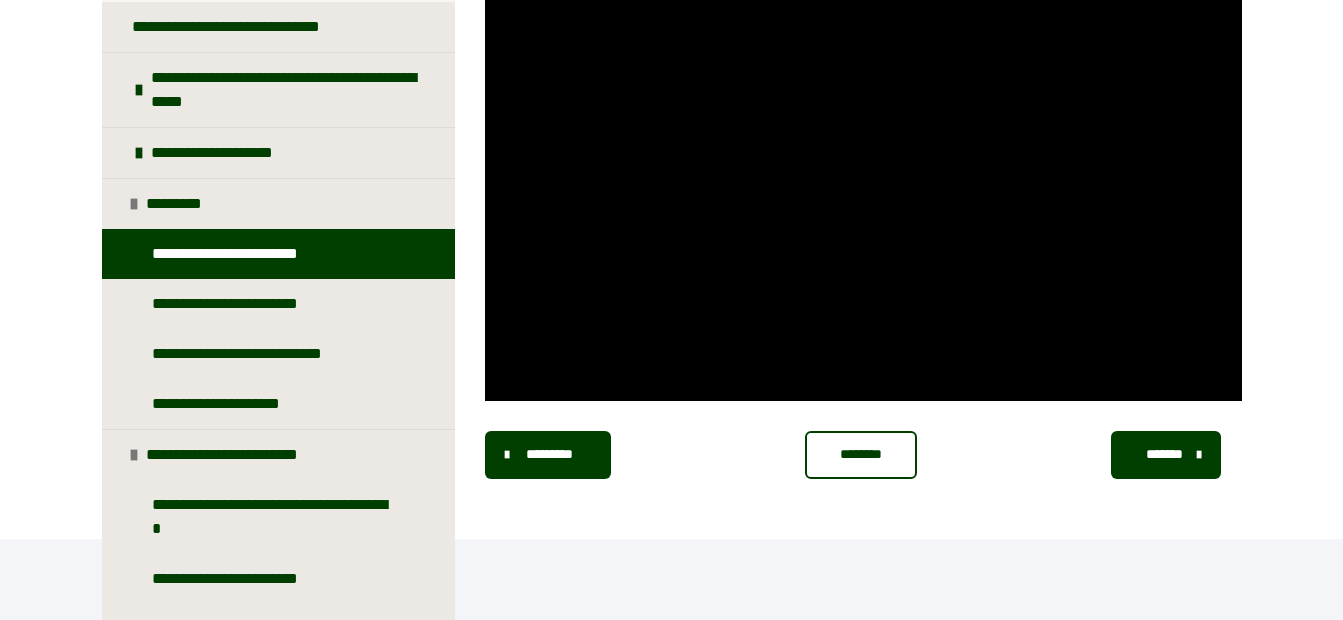 click on "********" at bounding box center [860, 455] 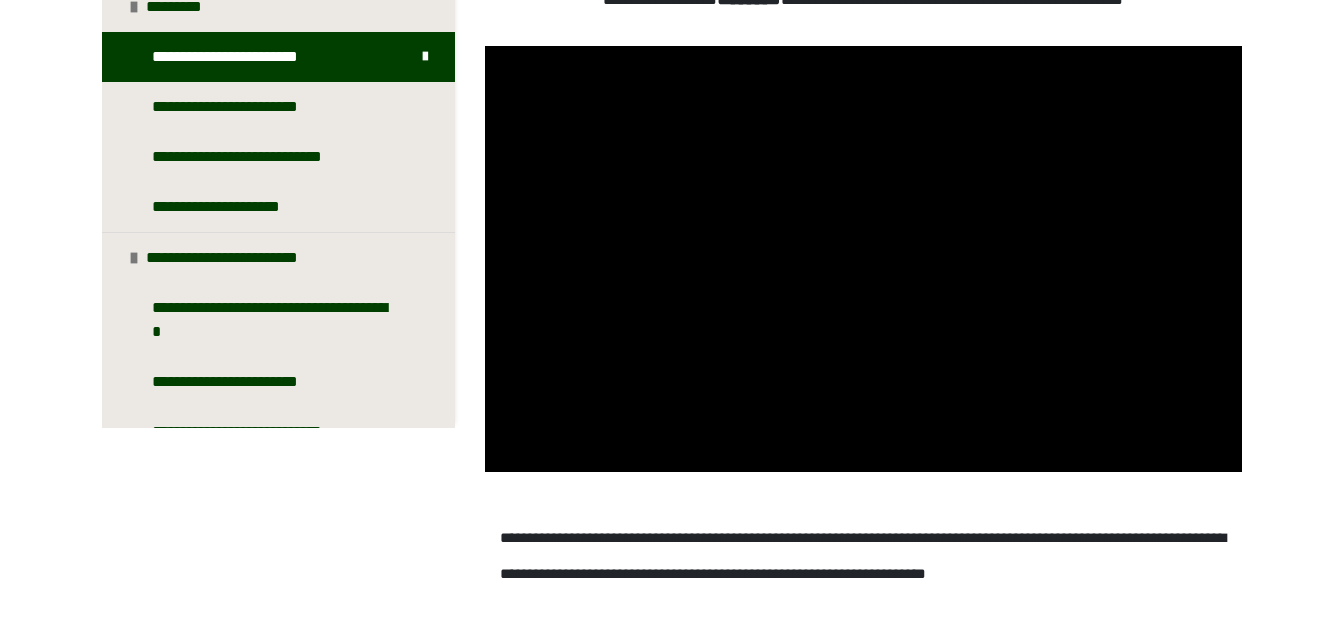 scroll, scrollTop: 102, scrollLeft: 0, axis: vertical 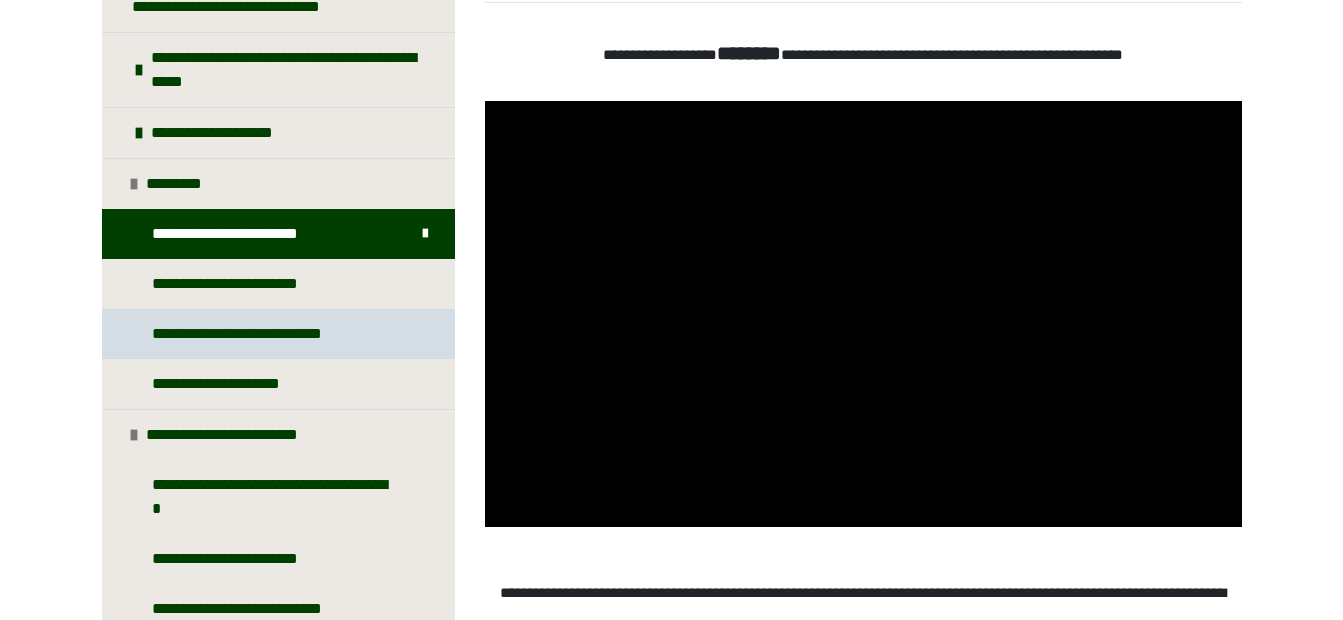 click on "**********" at bounding box center [267, 334] 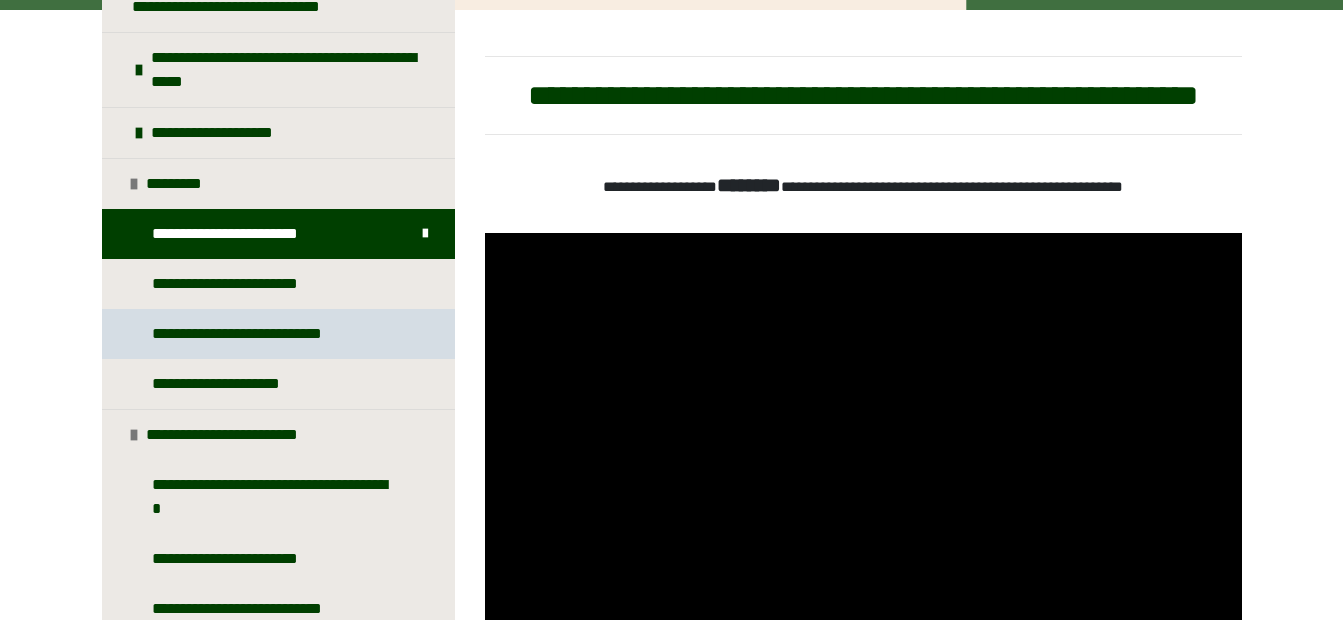 click on "**********" at bounding box center (267, 334) 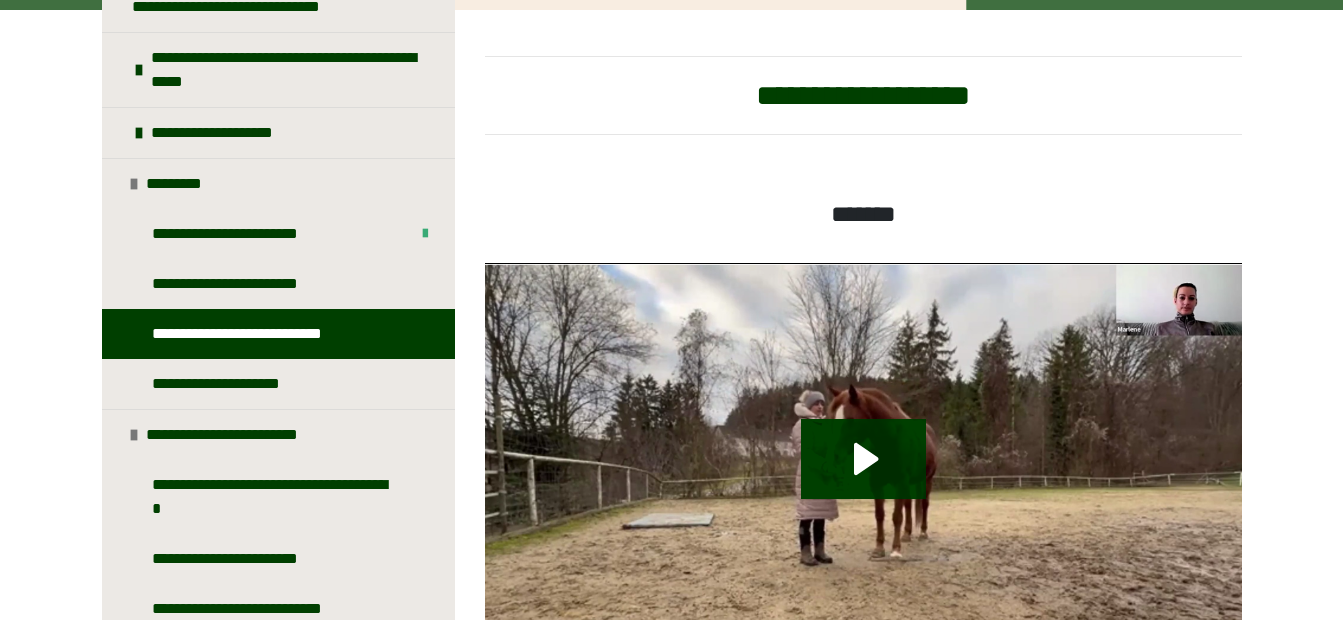 click on "**********" at bounding box center [863, 111] 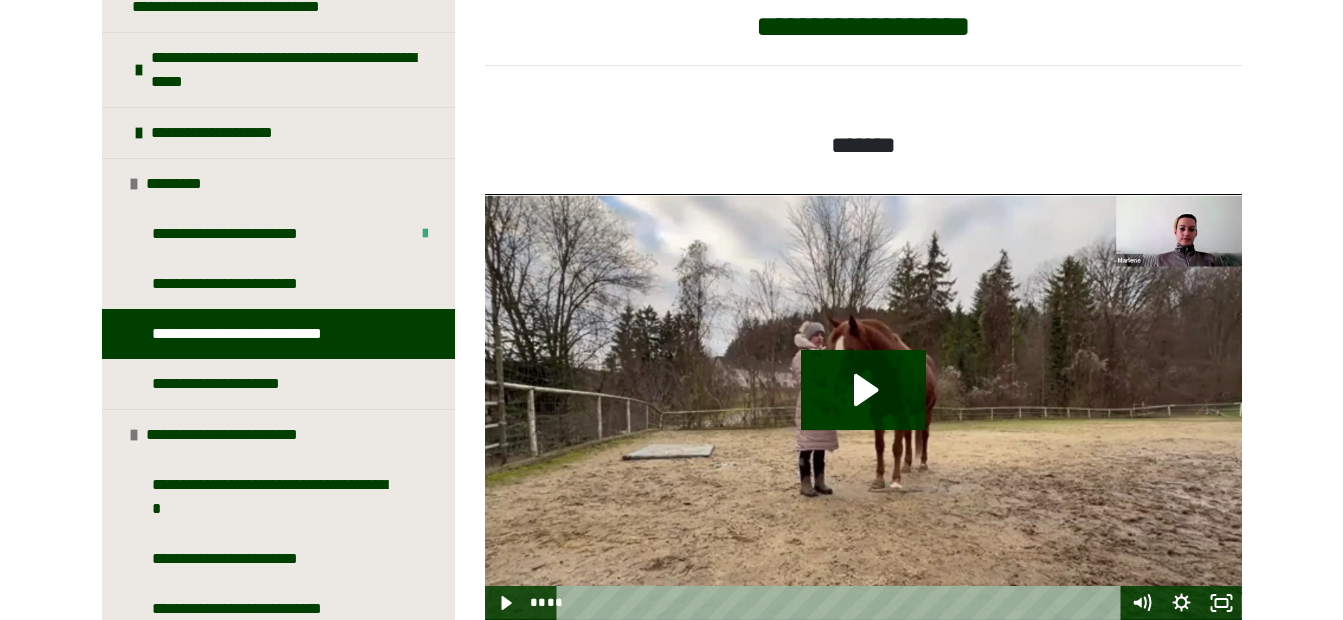 scroll, scrollTop: 370, scrollLeft: 0, axis: vertical 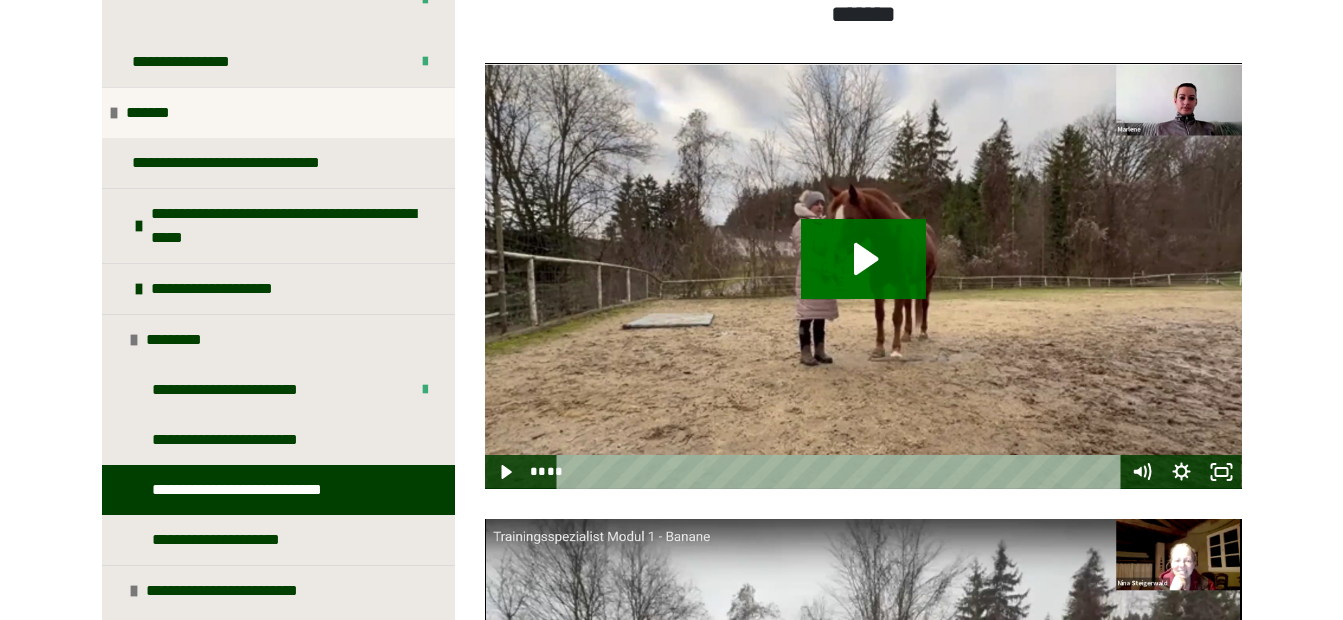 click 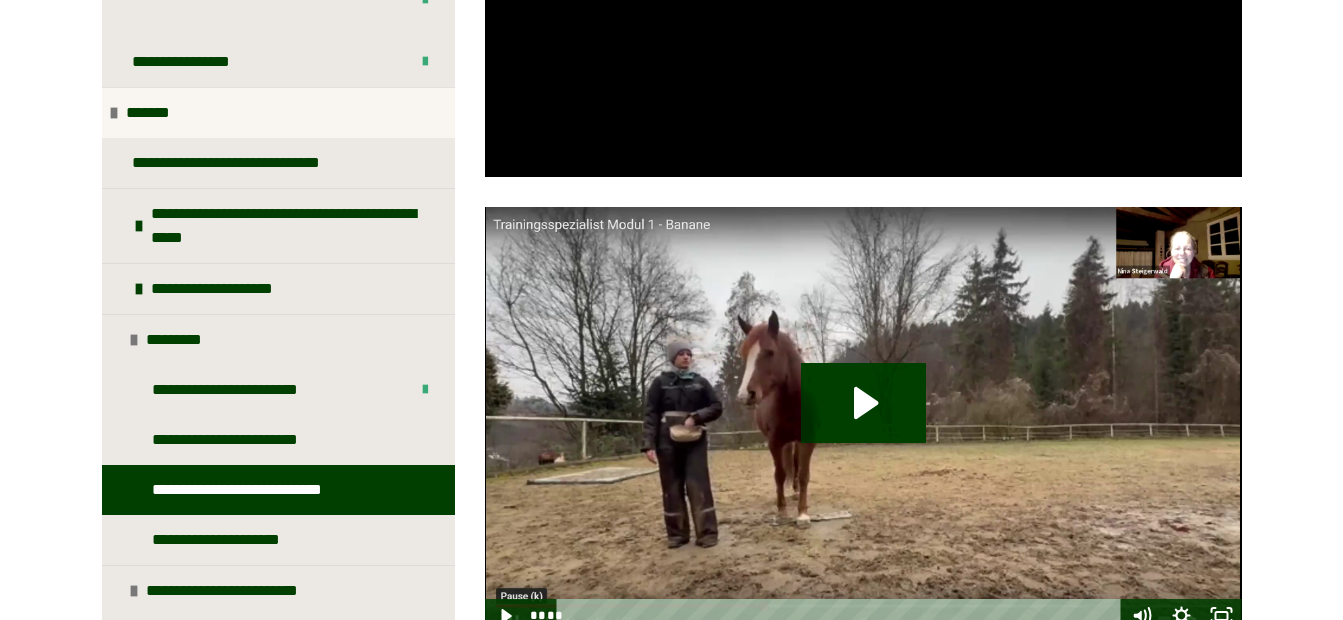 scroll, scrollTop: 870, scrollLeft: 0, axis: vertical 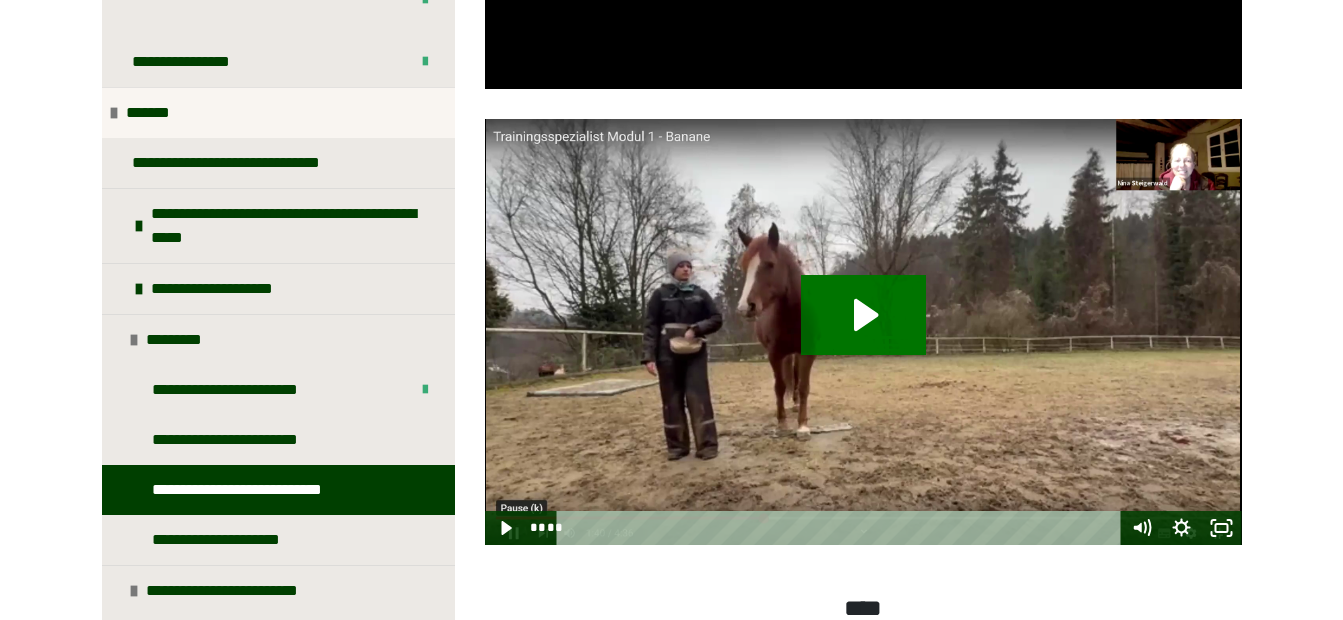 click 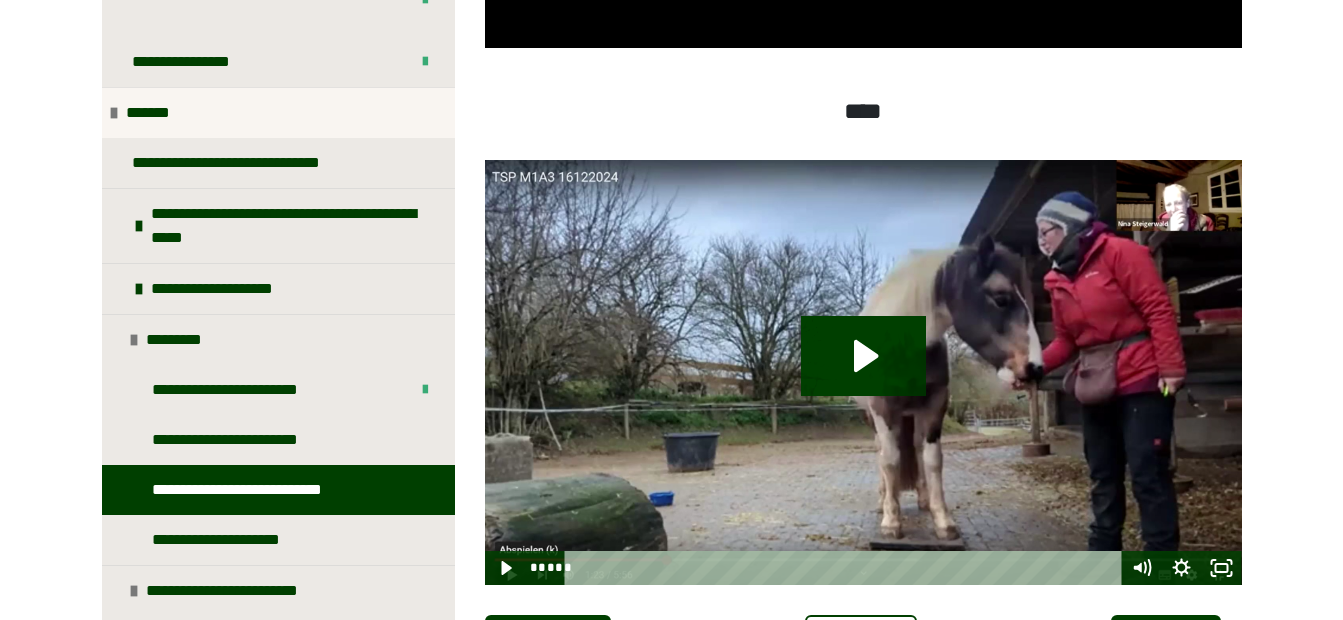 scroll, scrollTop: 1470, scrollLeft: 0, axis: vertical 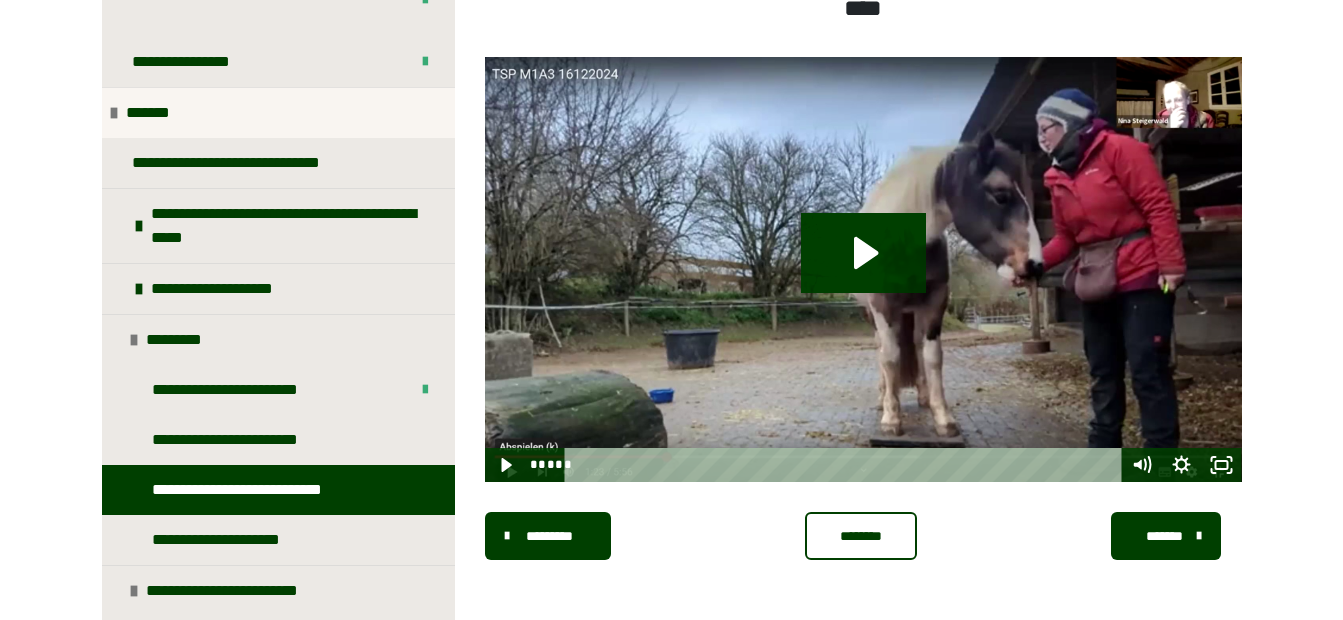 click 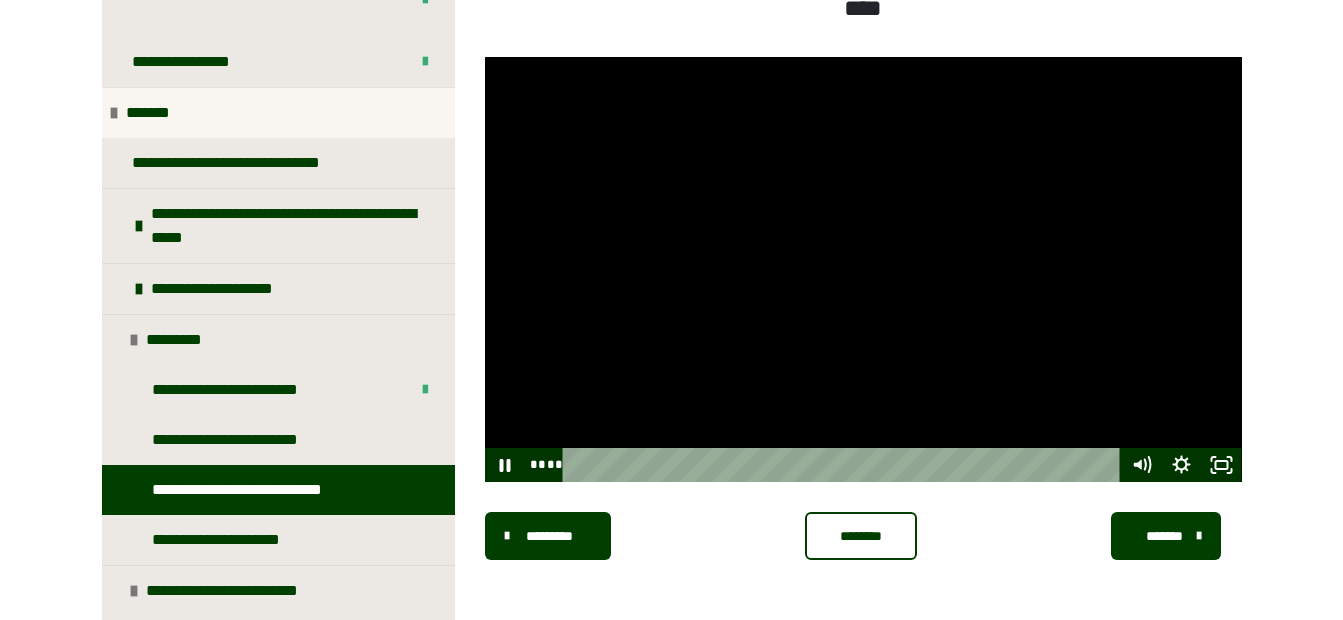 click at bounding box center [863, 270] 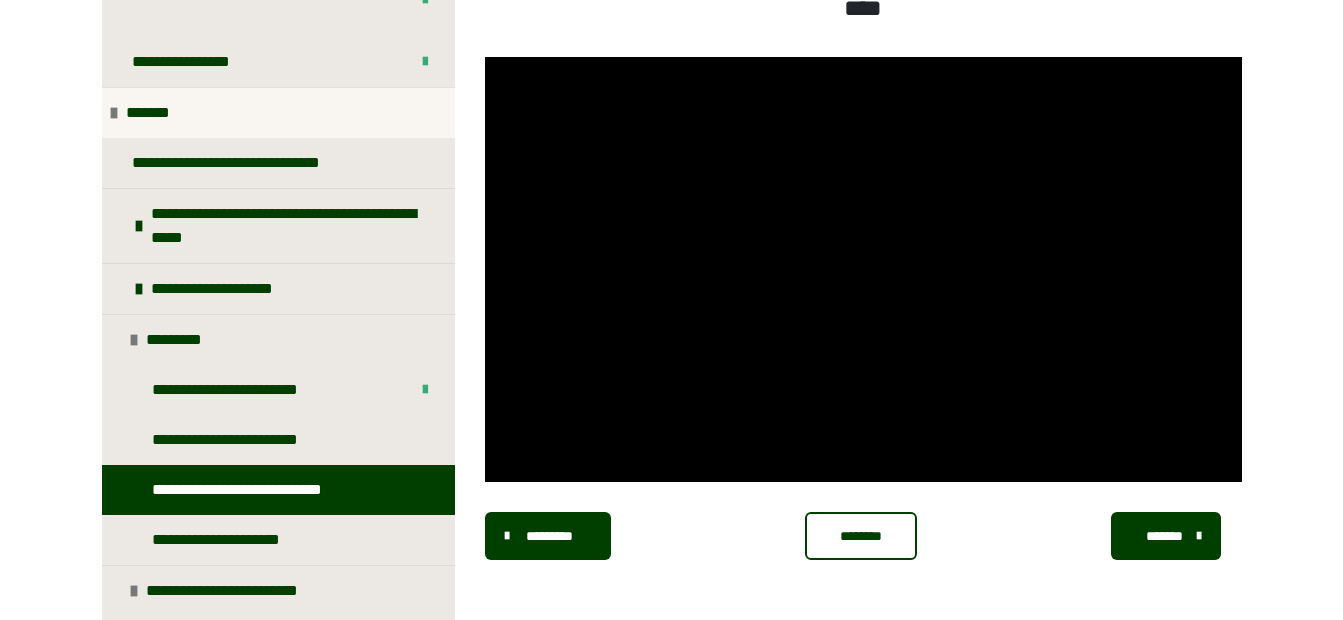 click at bounding box center [863, 270] 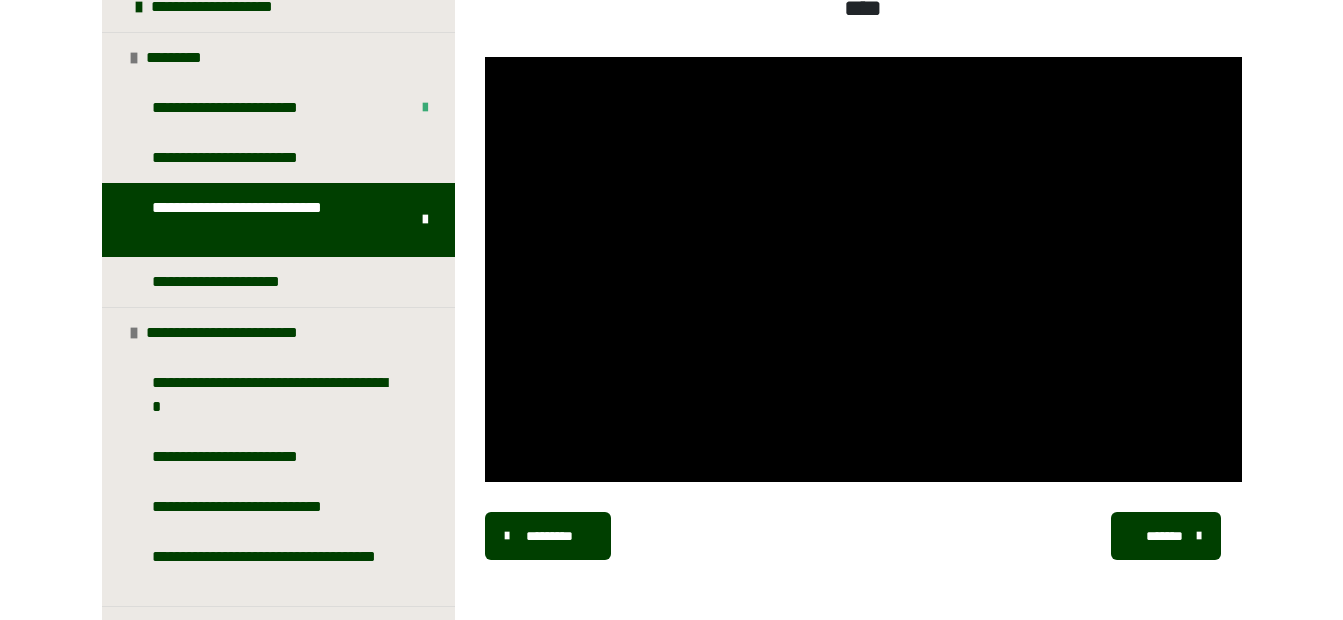 scroll, scrollTop: 480, scrollLeft: 0, axis: vertical 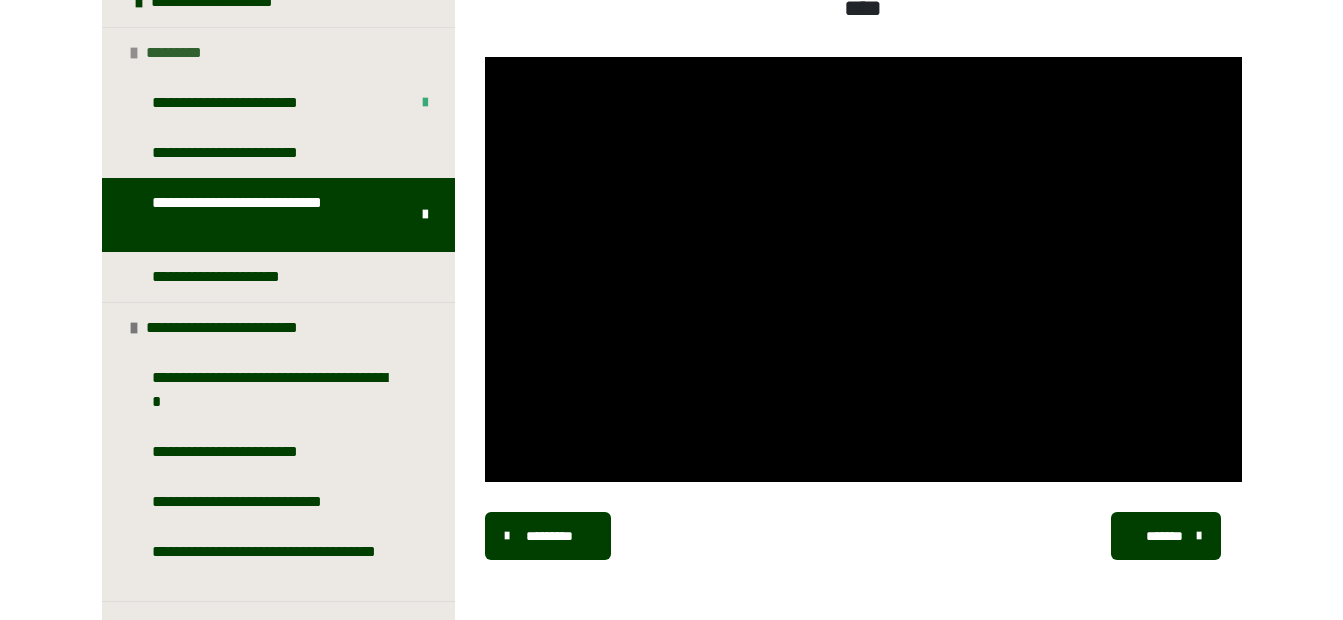 click at bounding box center [134, 53] 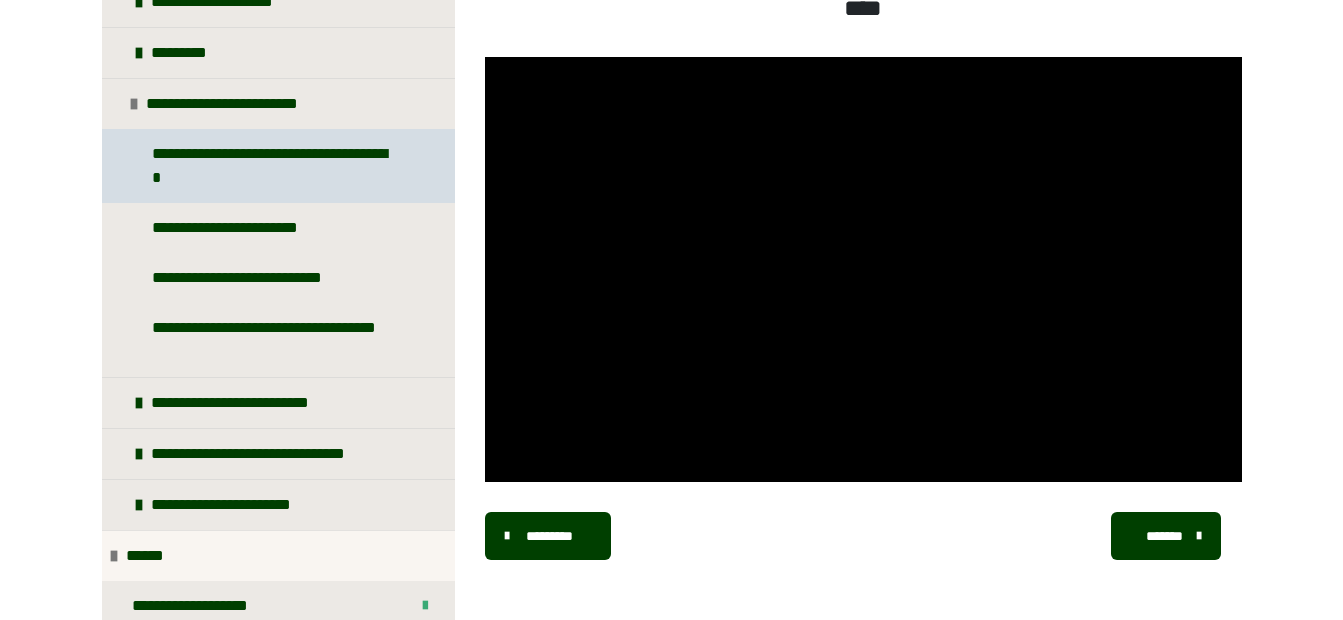 click on "**********" at bounding box center [273, 166] 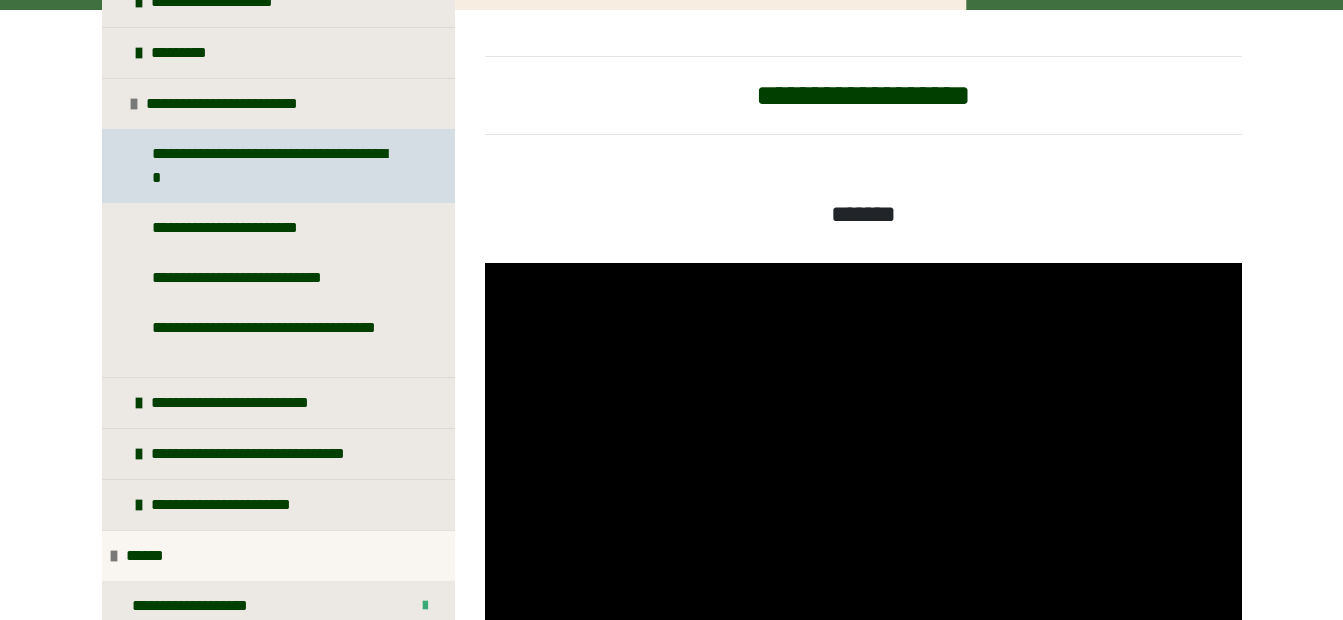 click on "**********" at bounding box center (273, 166) 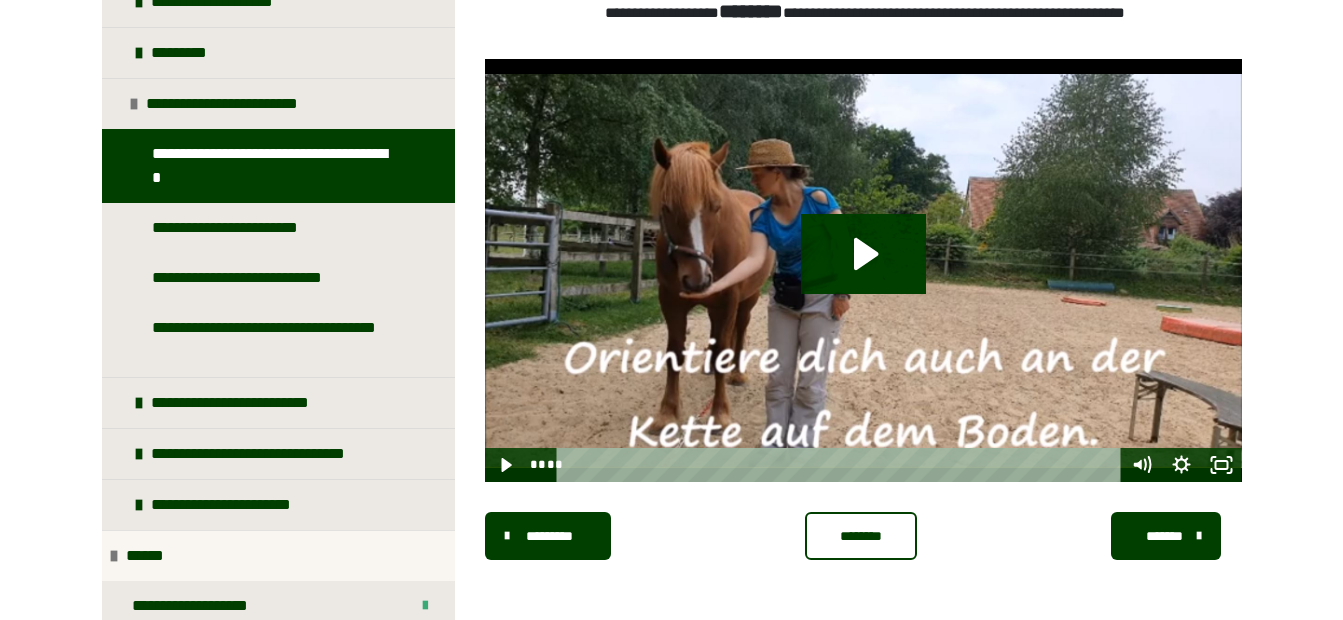 scroll, scrollTop: 0, scrollLeft: 0, axis: both 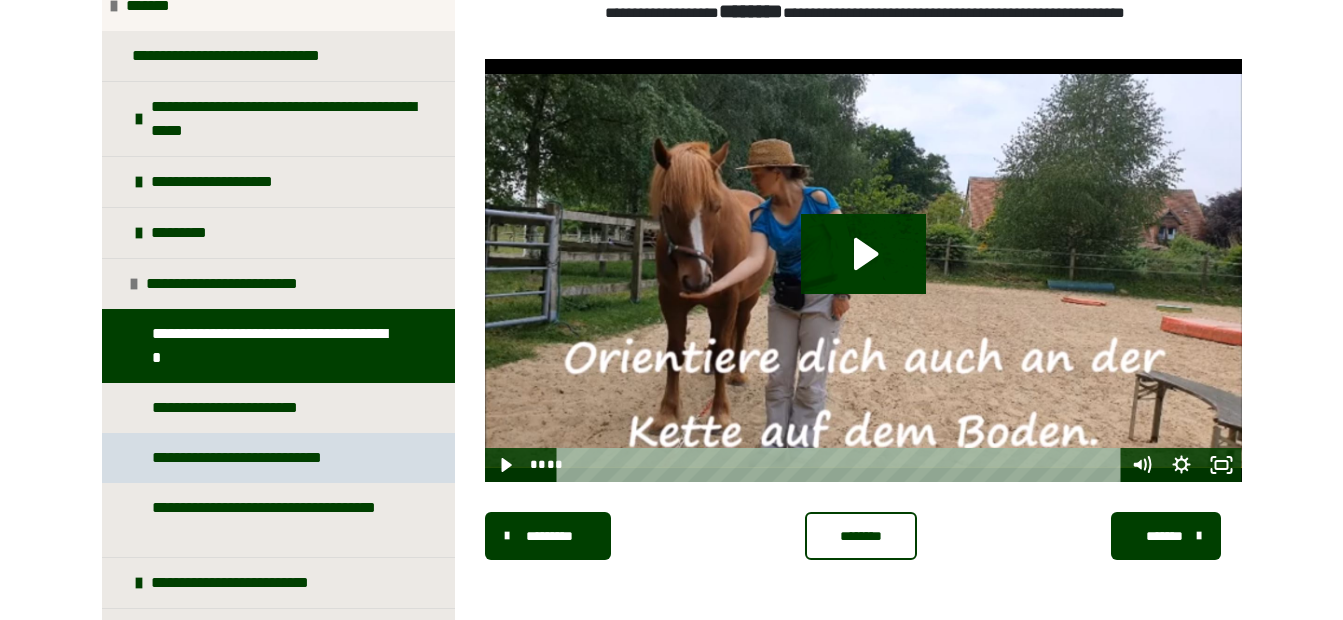 click on "**********" at bounding box center [266, 458] 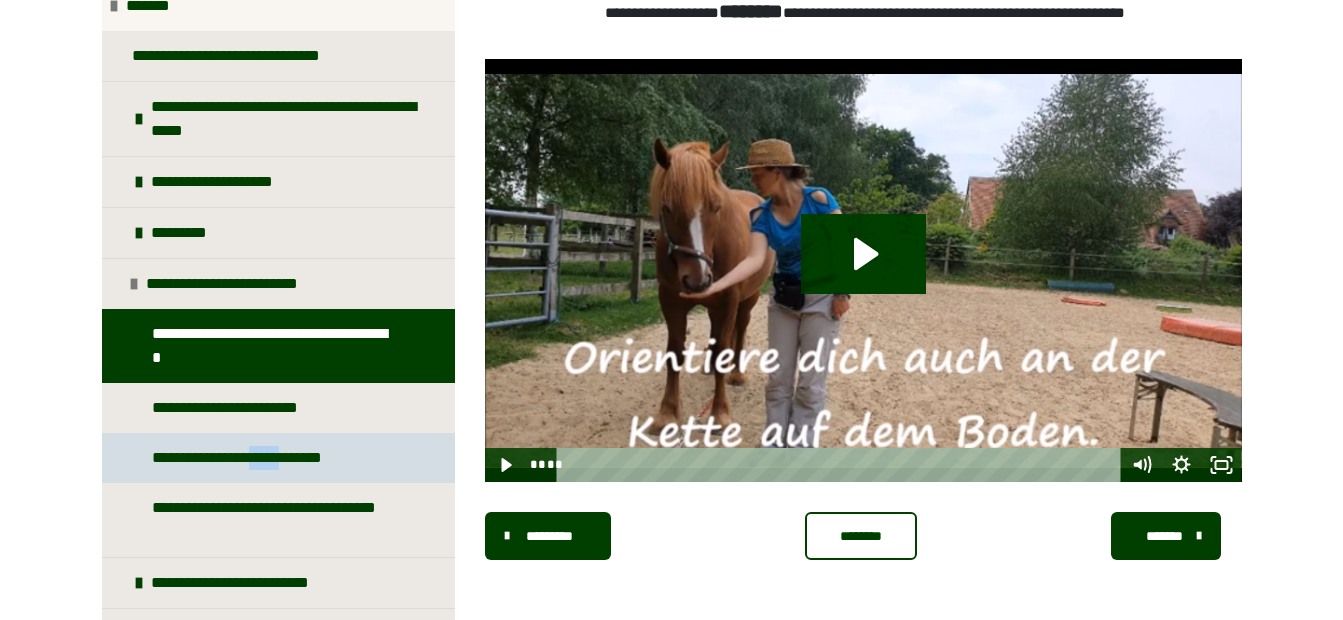 scroll, scrollTop: 270, scrollLeft: 0, axis: vertical 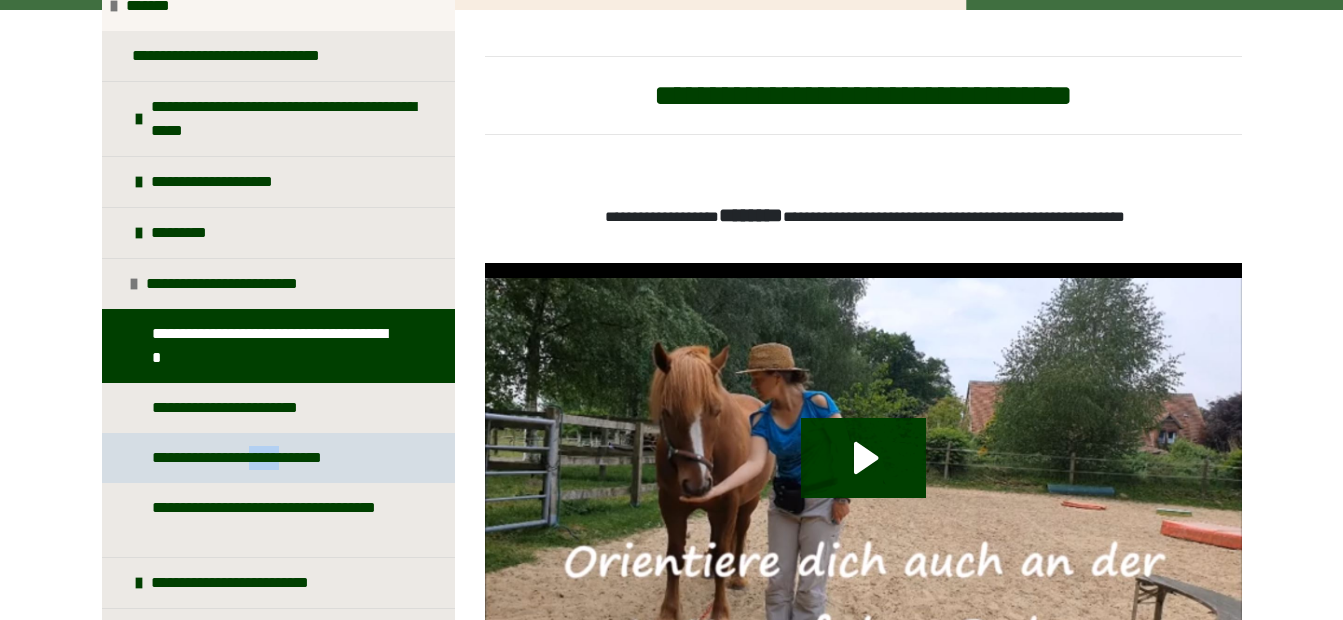 click on "**********" at bounding box center [266, 458] 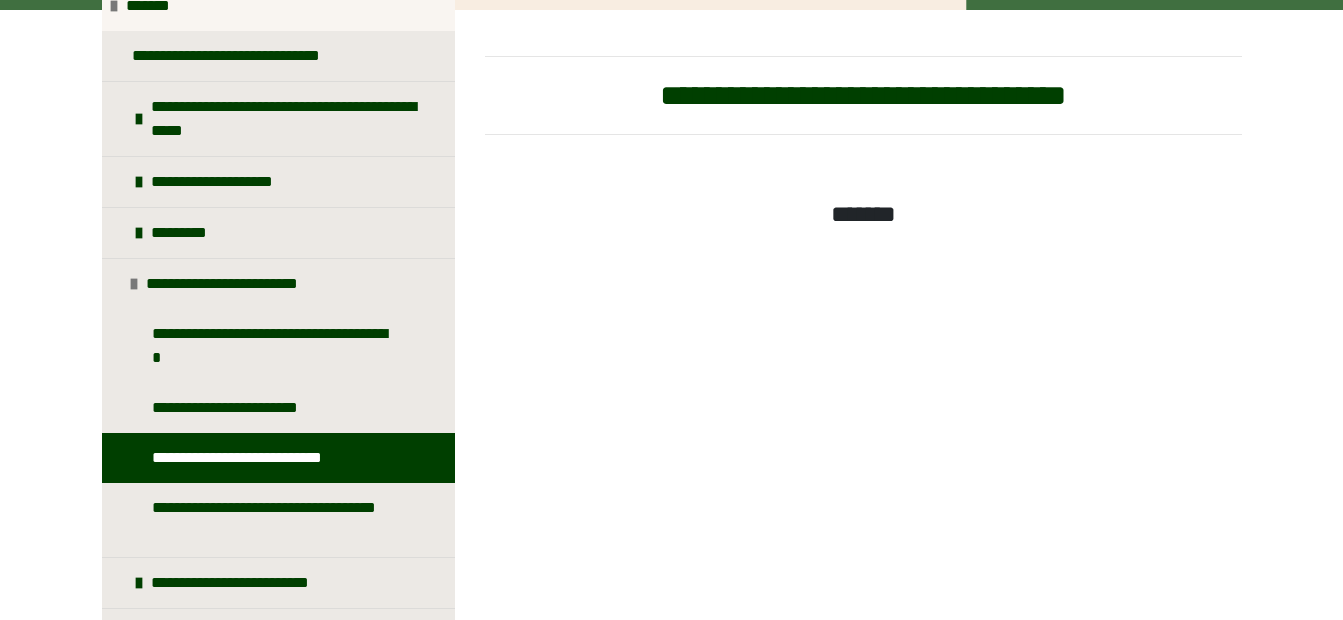 drag, startPoint x: 284, startPoint y: 469, endPoint x: 25, endPoint y: 429, distance: 262.0706 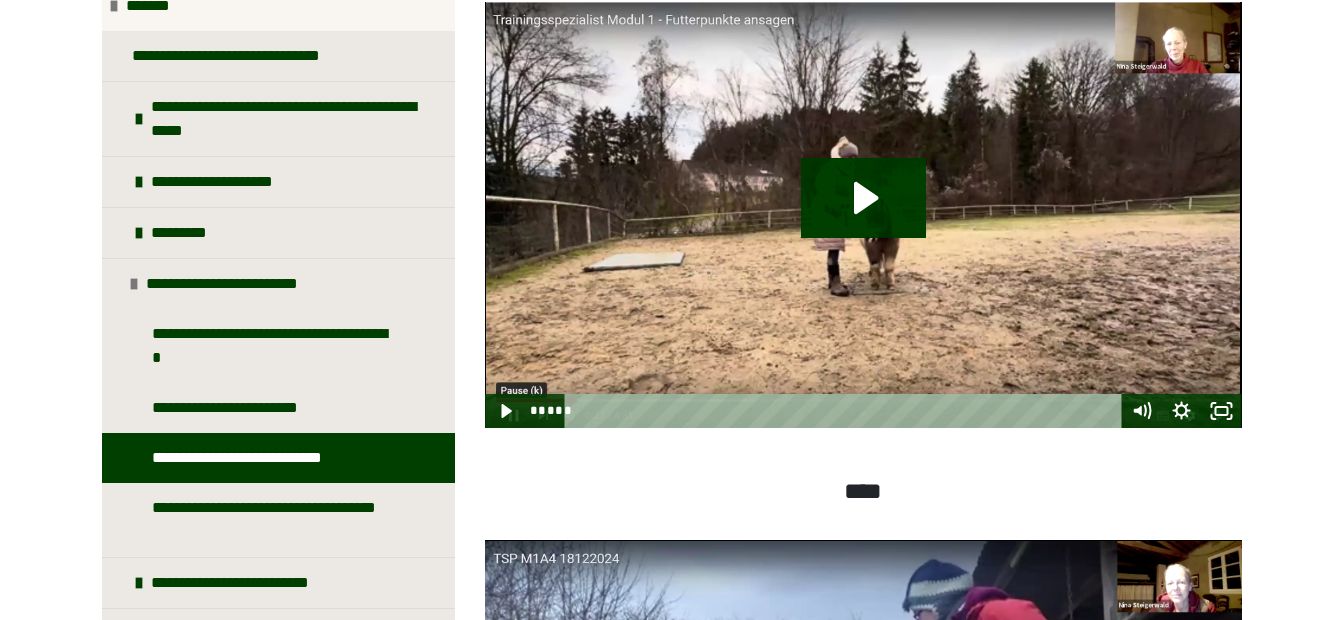 scroll, scrollTop: 155, scrollLeft: 0, axis: vertical 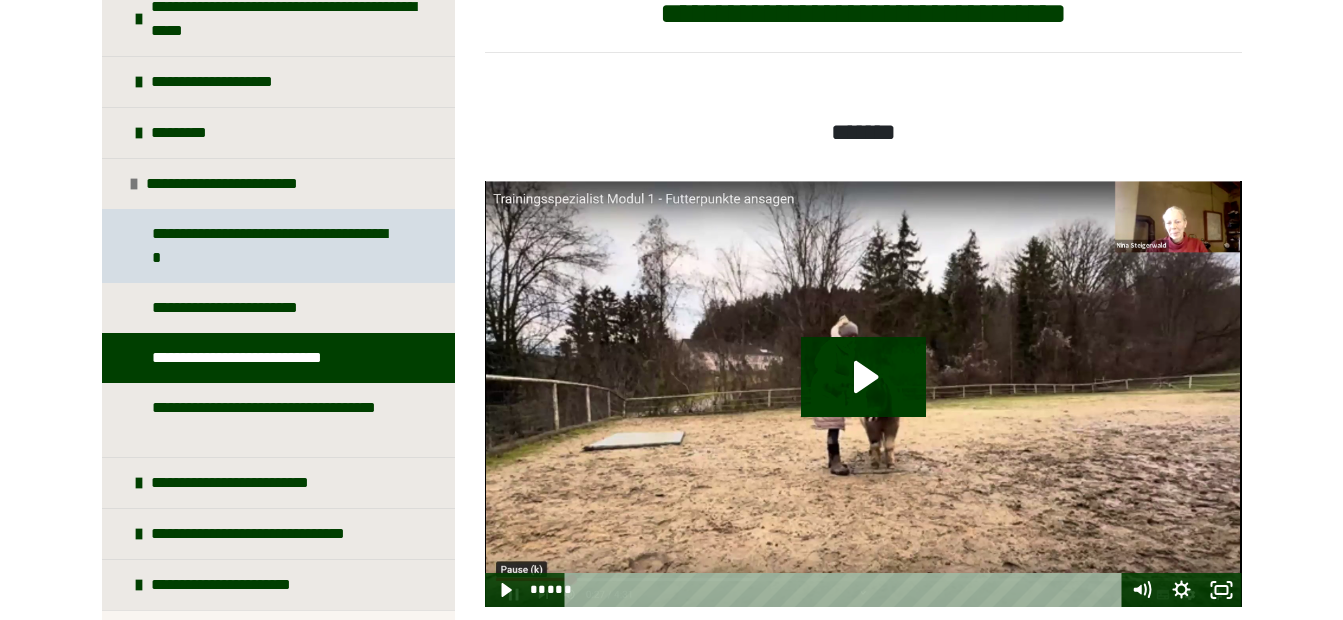 click on "**********" at bounding box center [273, 246] 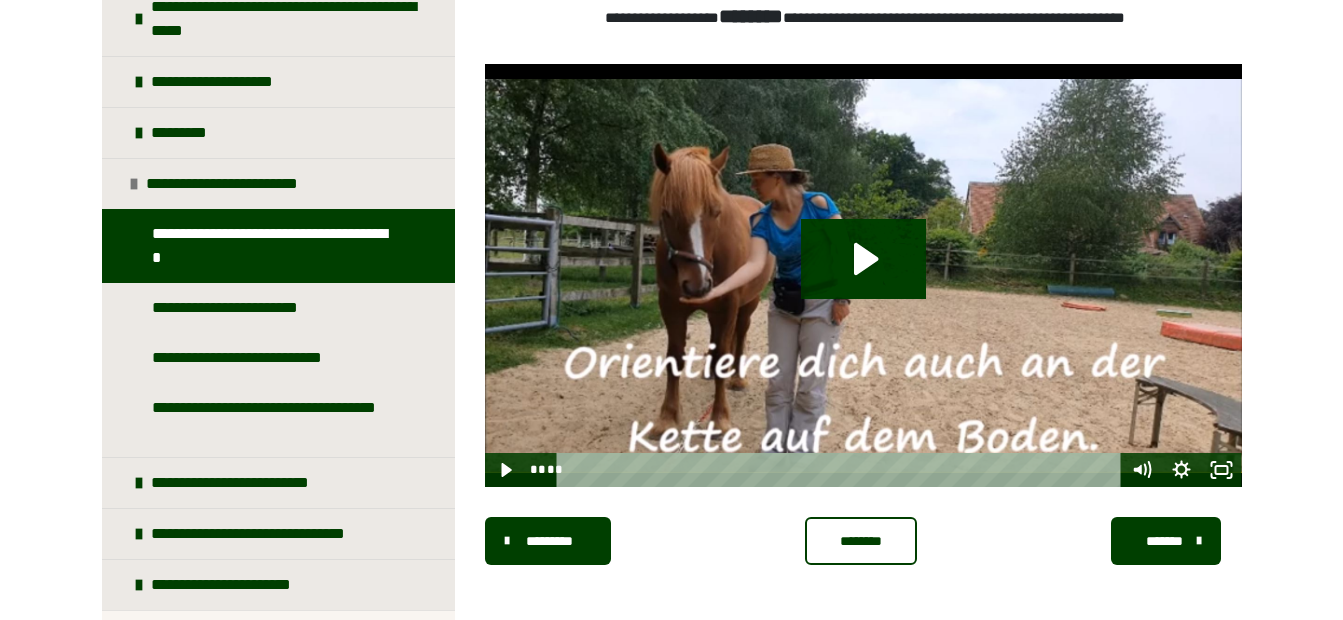 scroll, scrollTop: 470, scrollLeft: 0, axis: vertical 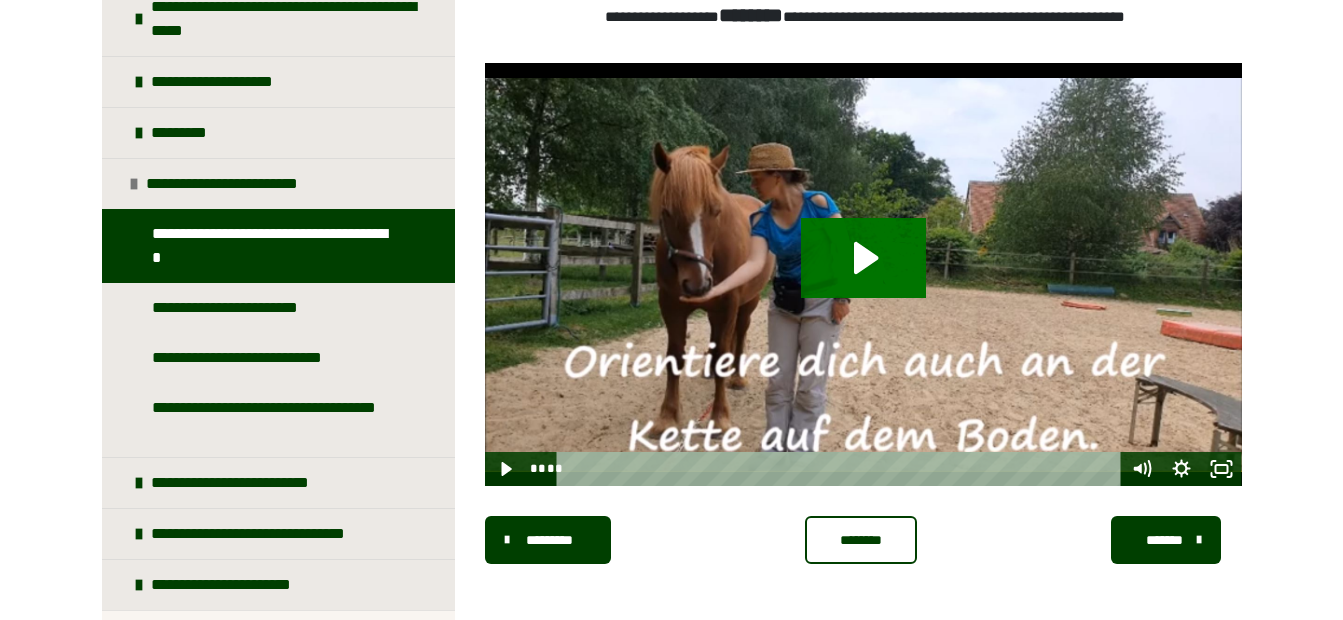click 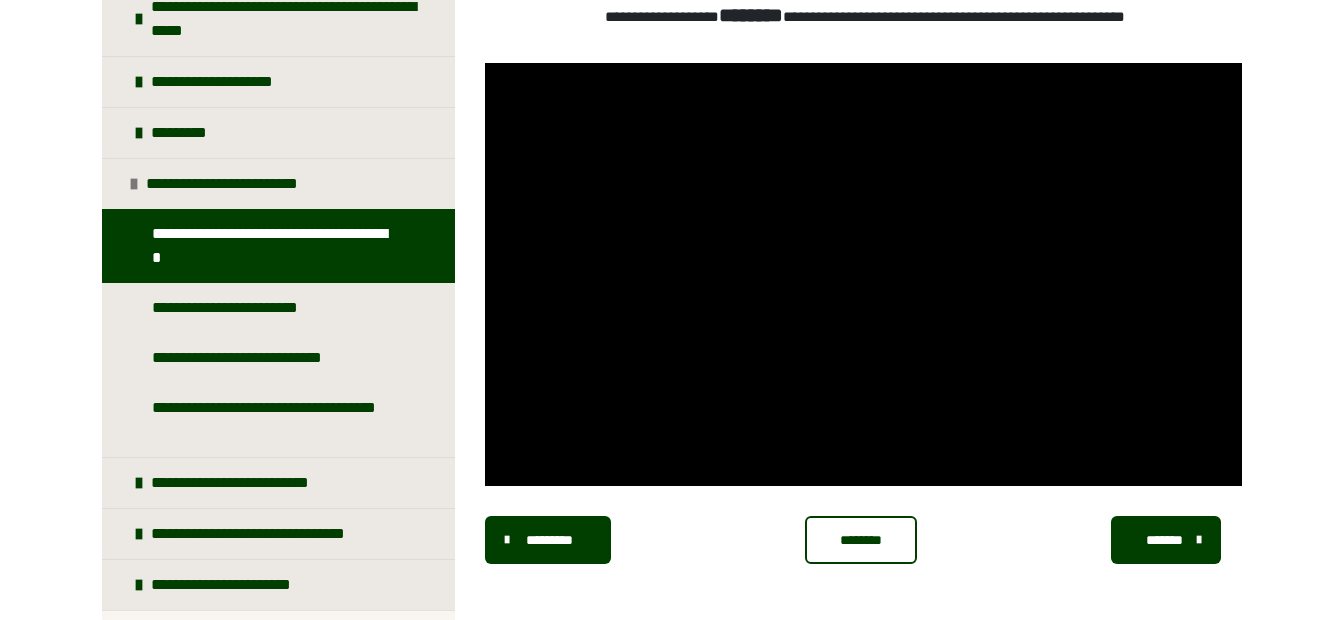 click on "********" at bounding box center [860, 540] 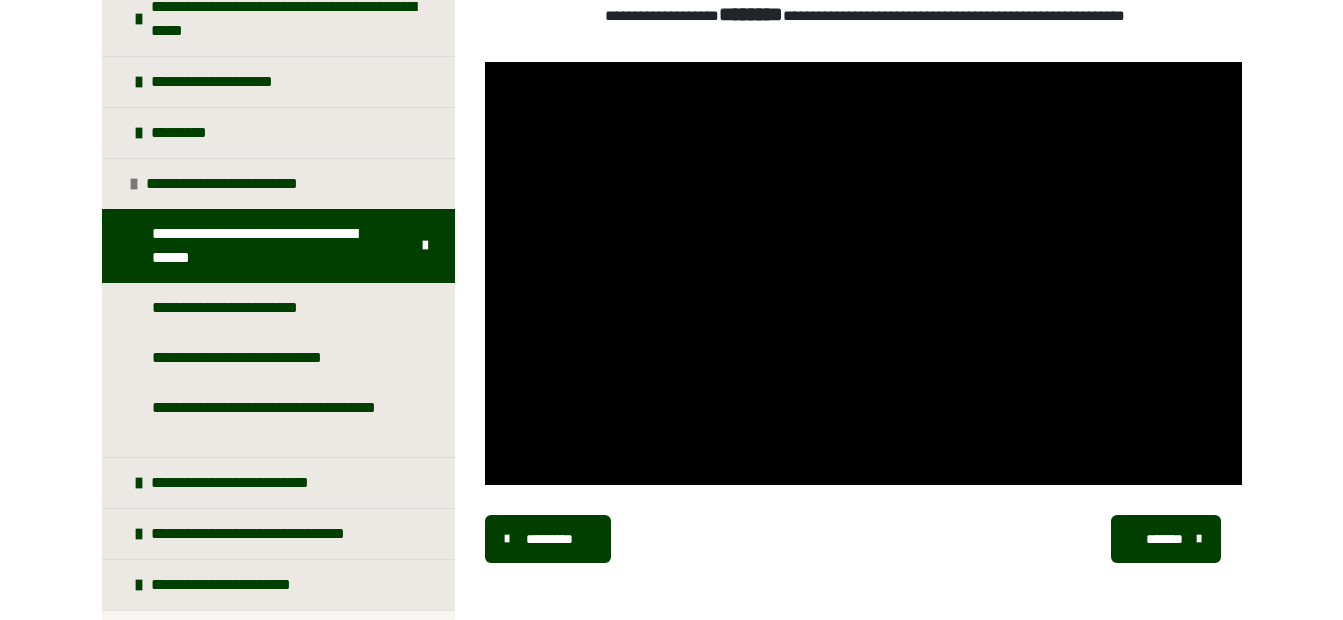 scroll, scrollTop: 474, scrollLeft: 0, axis: vertical 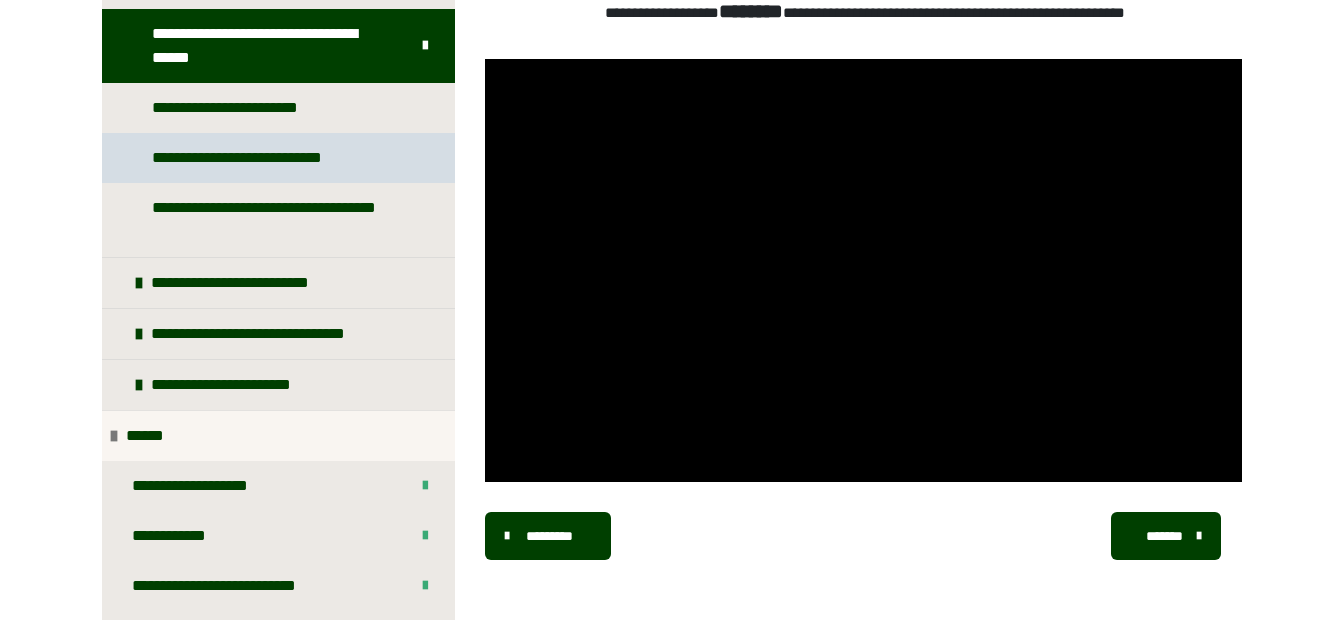 click on "**********" at bounding box center [266, 158] 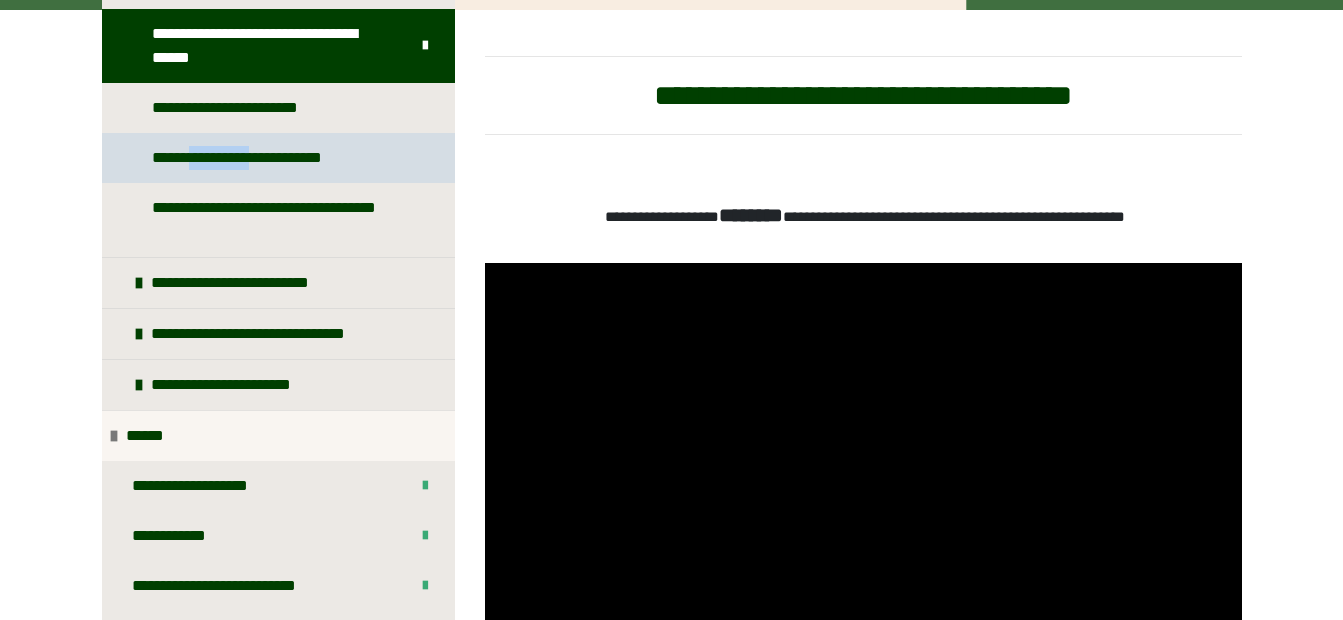 click on "**********" at bounding box center [266, 158] 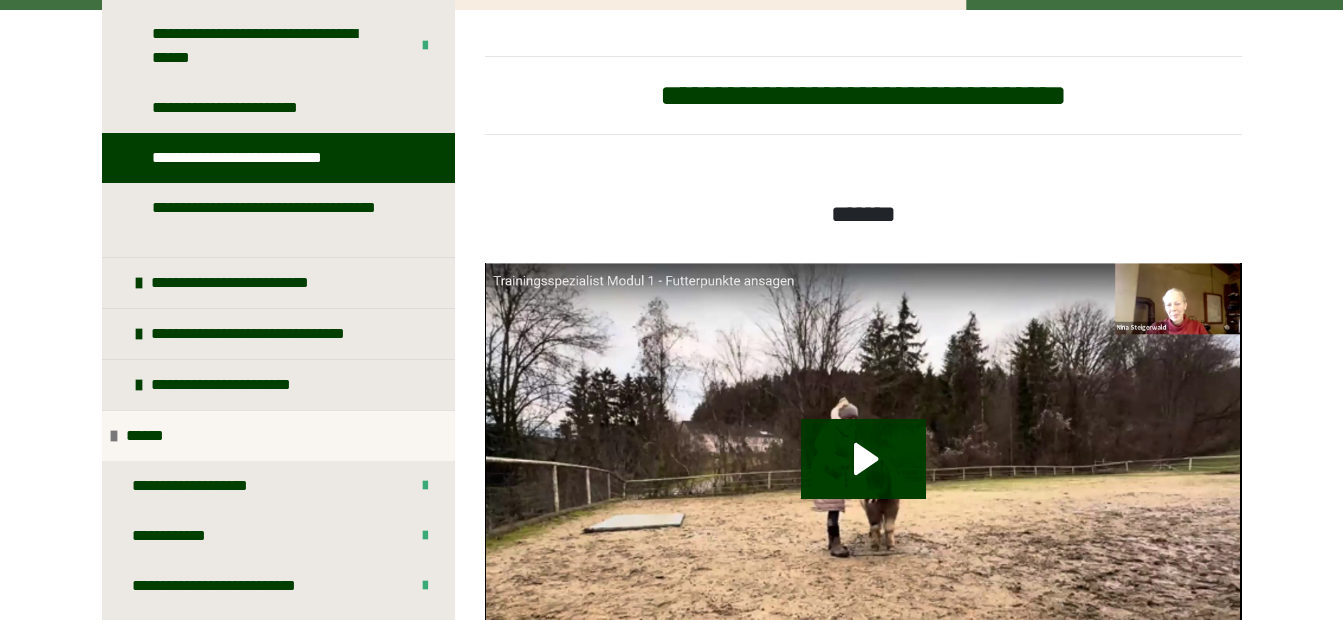 drag, startPoint x: 233, startPoint y: 164, endPoint x: 456, endPoint y: 140, distance: 224.28777 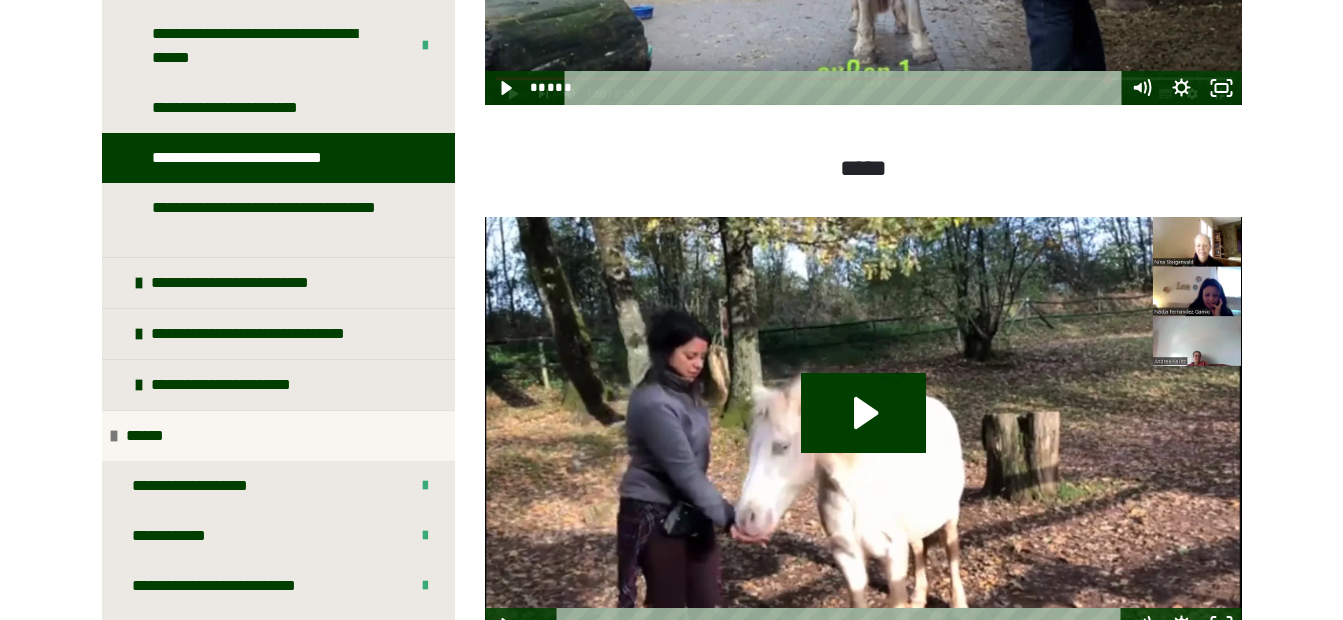 scroll, scrollTop: 1552, scrollLeft: 0, axis: vertical 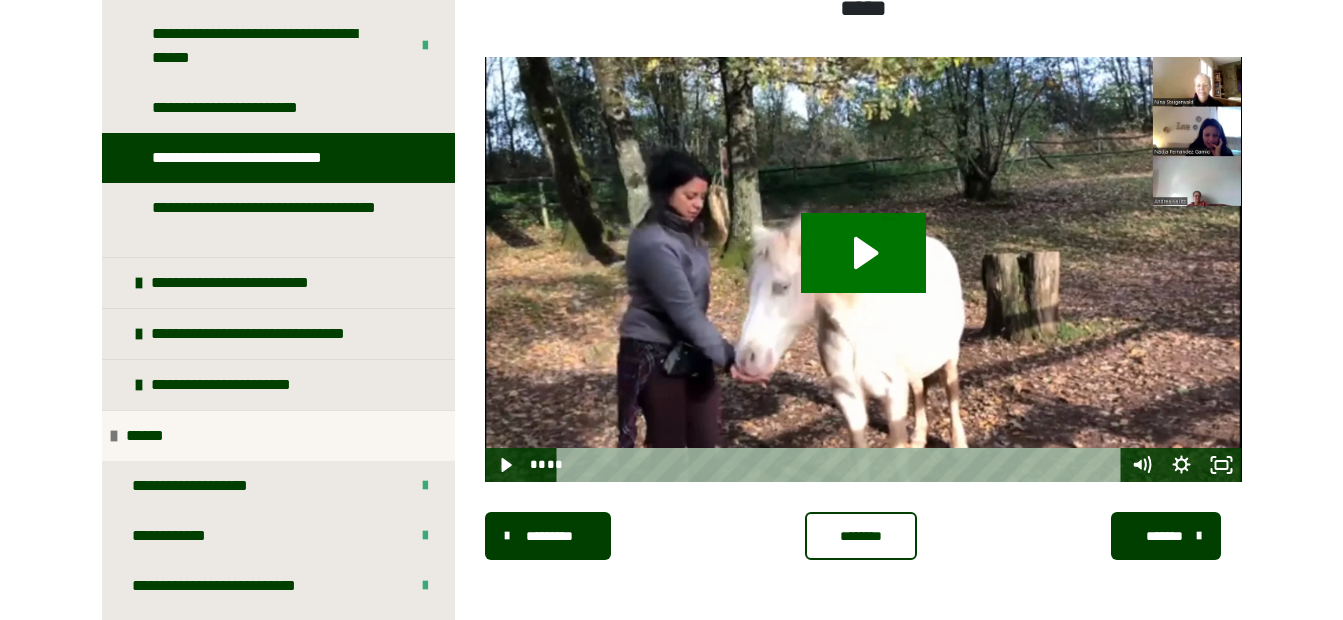 click 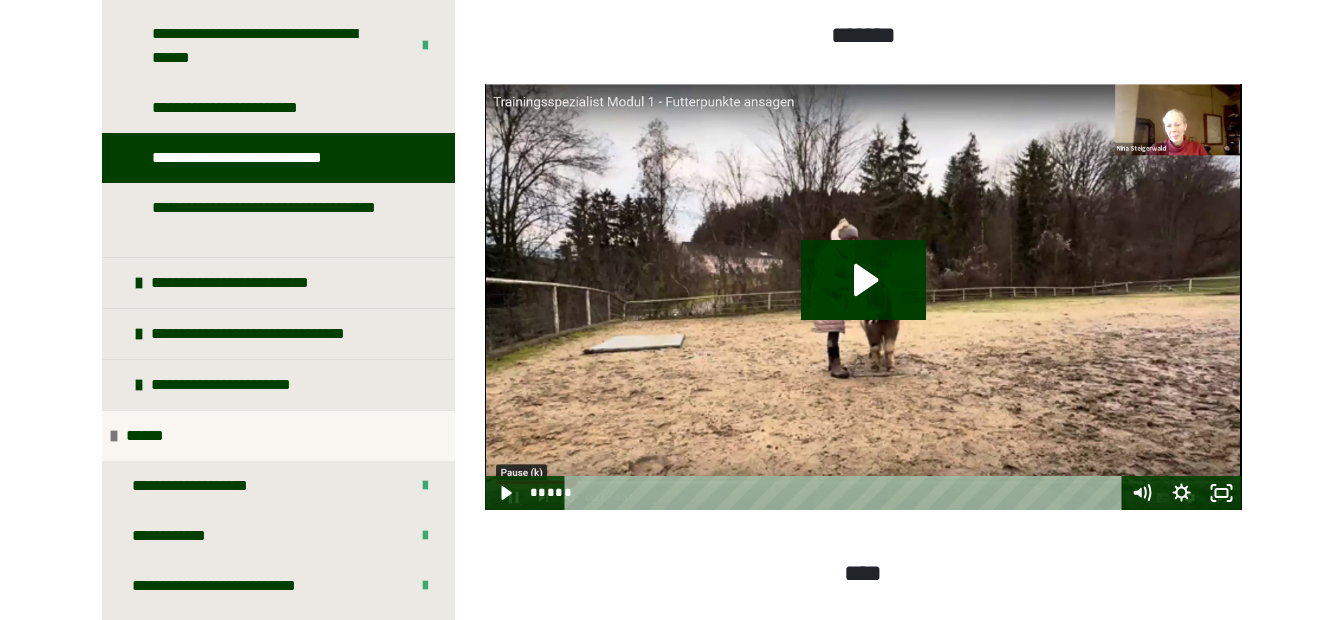 scroll, scrollTop: 352, scrollLeft: 0, axis: vertical 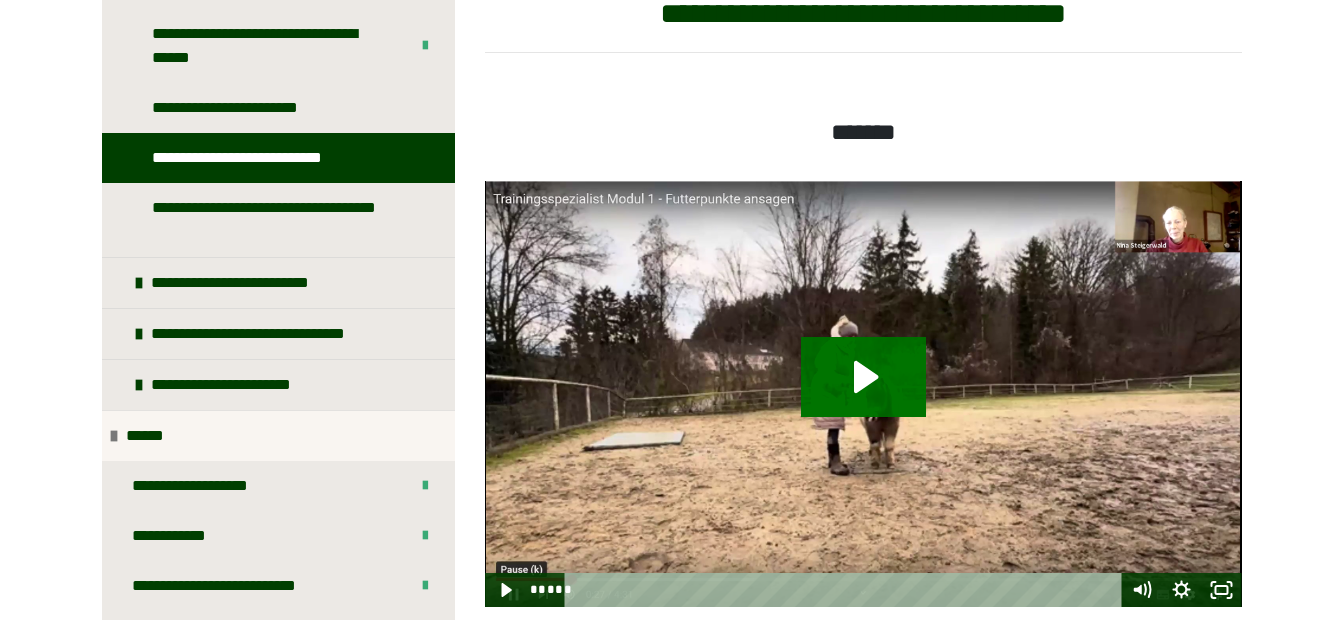 click 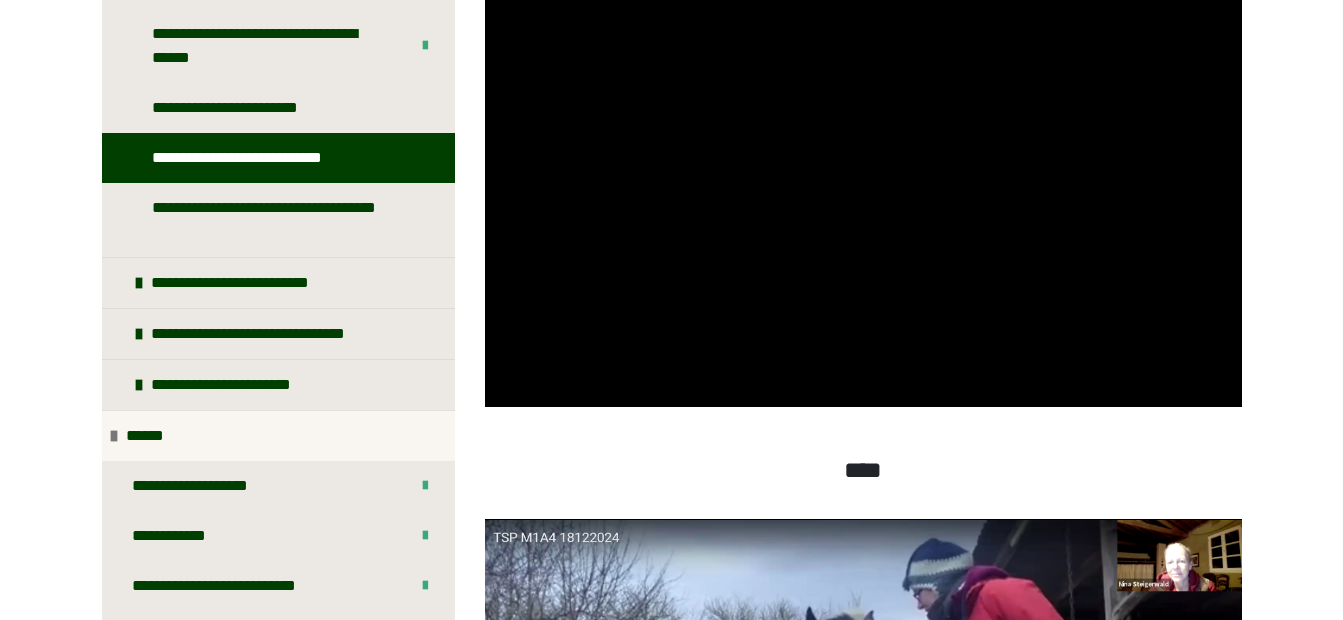 scroll, scrollTop: 452, scrollLeft: 0, axis: vertical 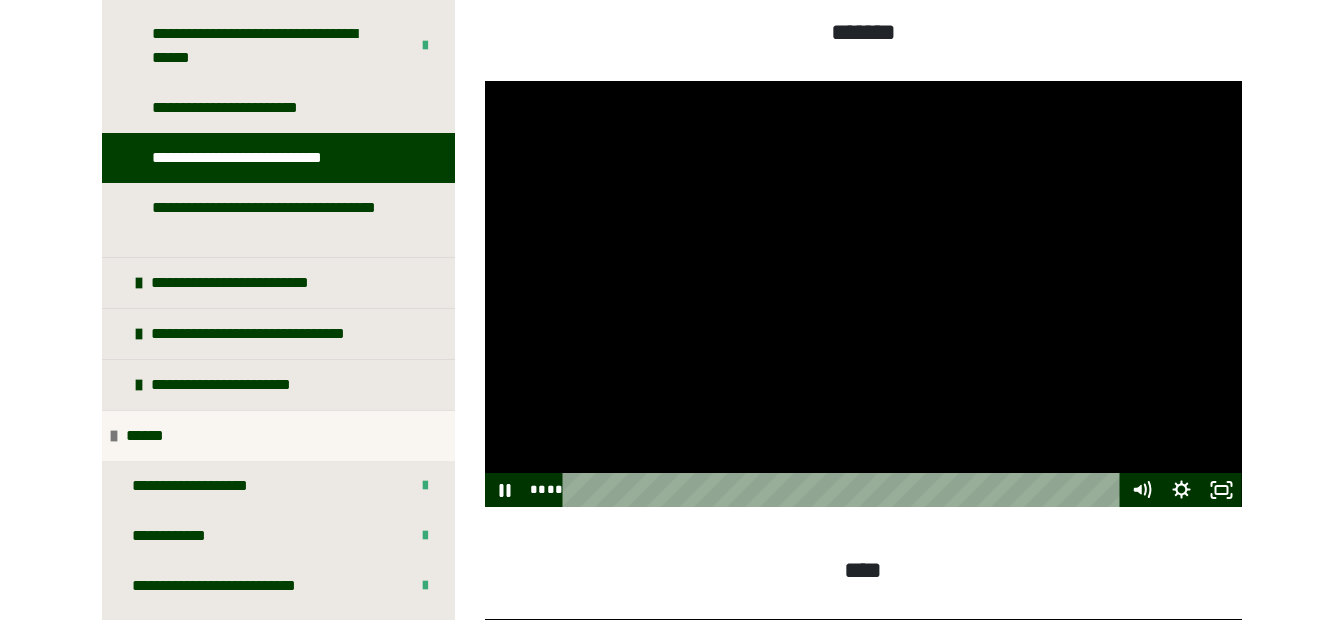 click at bounding box center [863, 294] 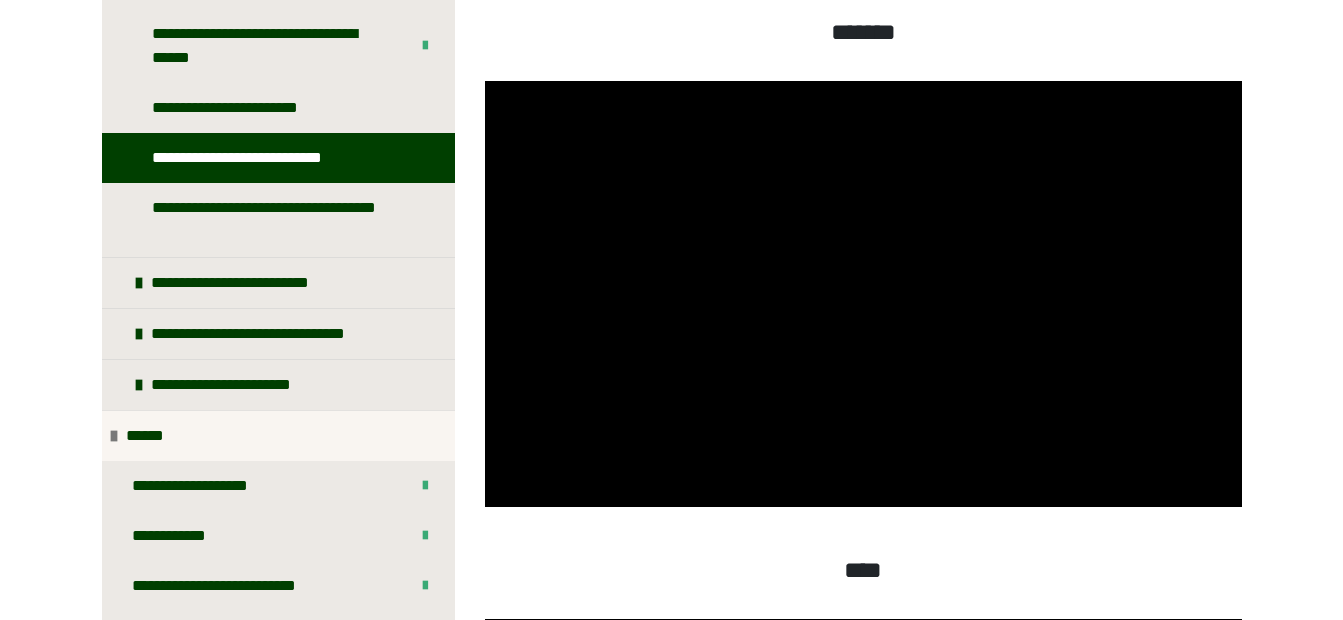 click at bounding box center (863, 294) 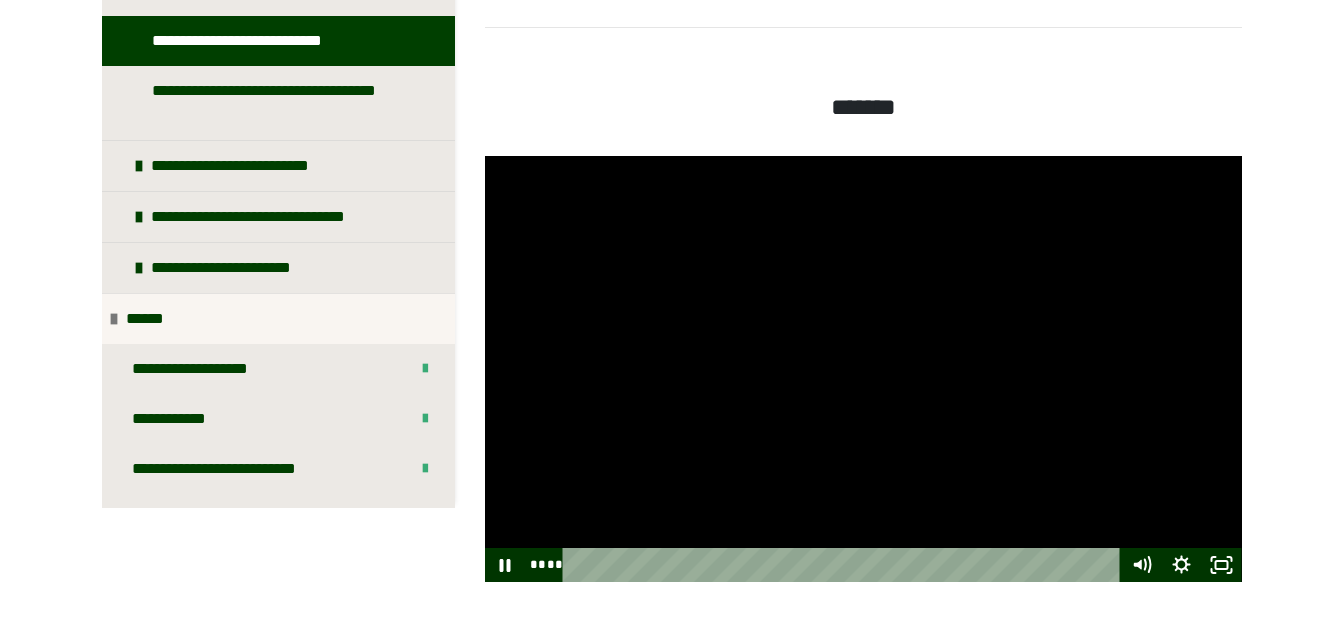 scroll, scrollTop: 52, scrollLeft: 0, axis: vertical 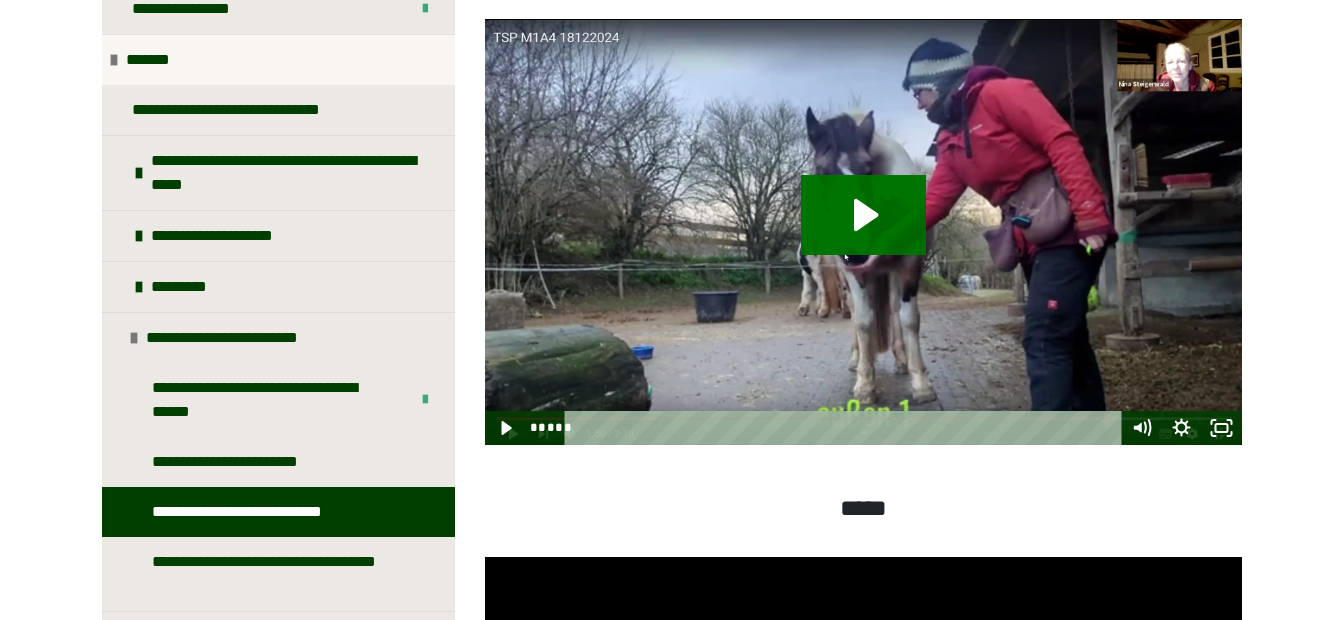 click 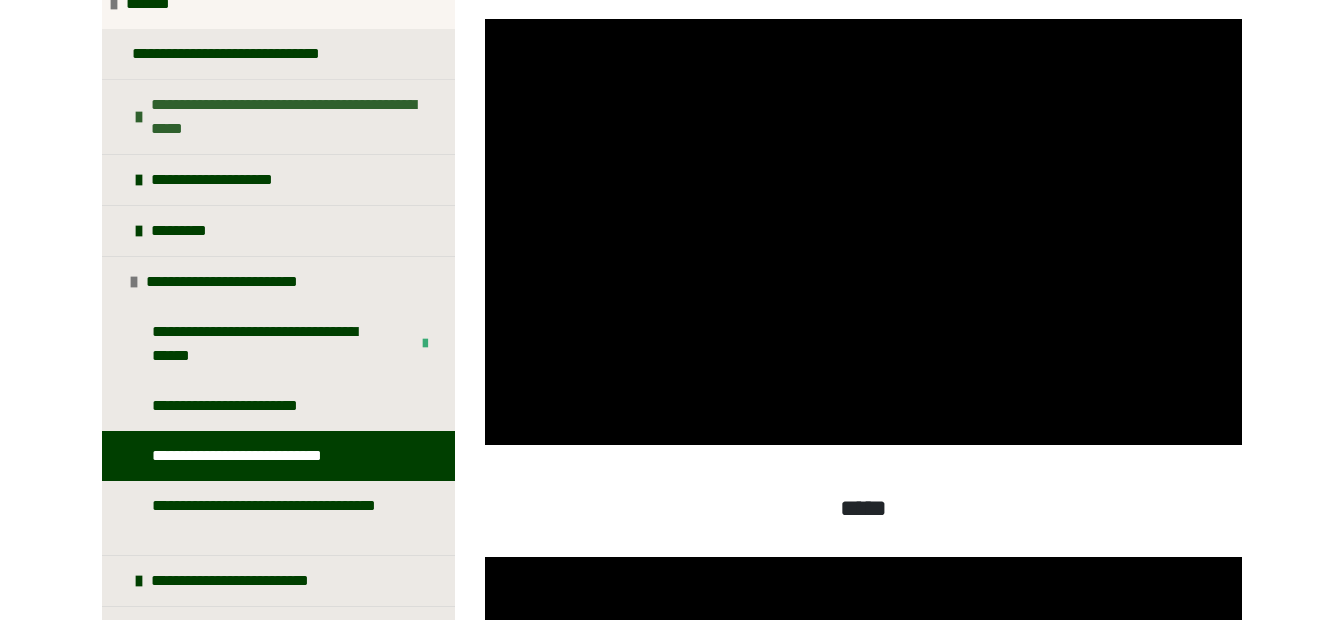 scroll, scrollTop: 446, scrollLeft: 0, axis: vertical 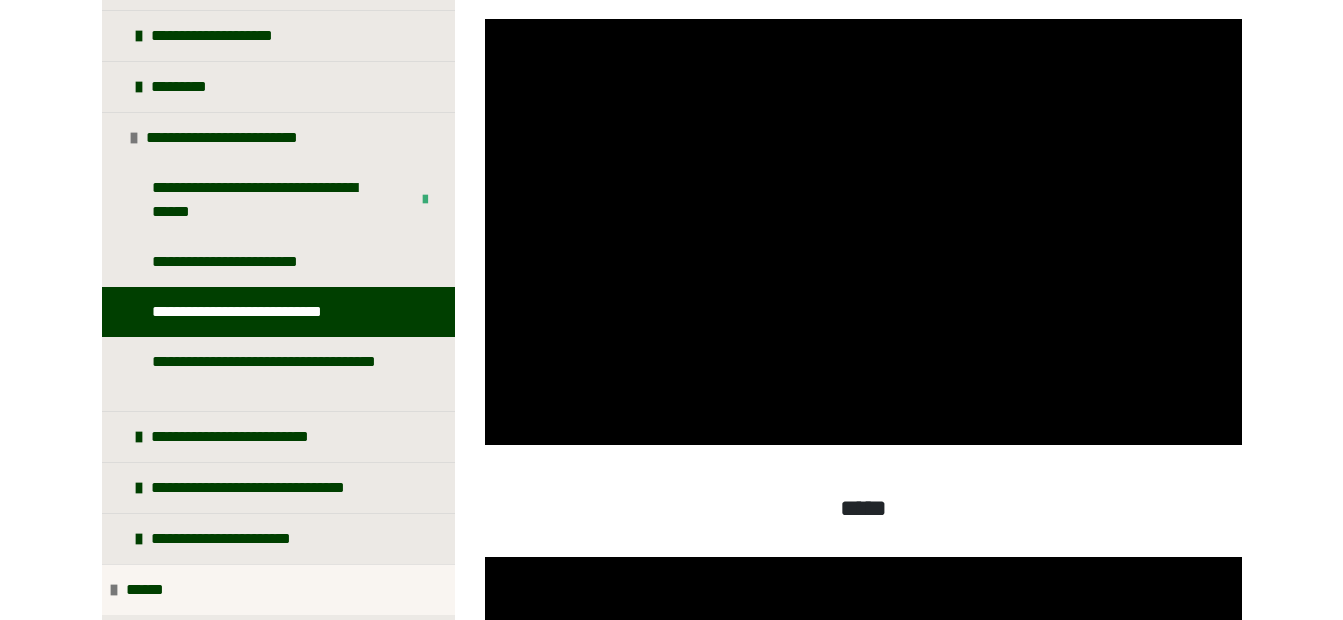 click at bounding box center (863, 232) 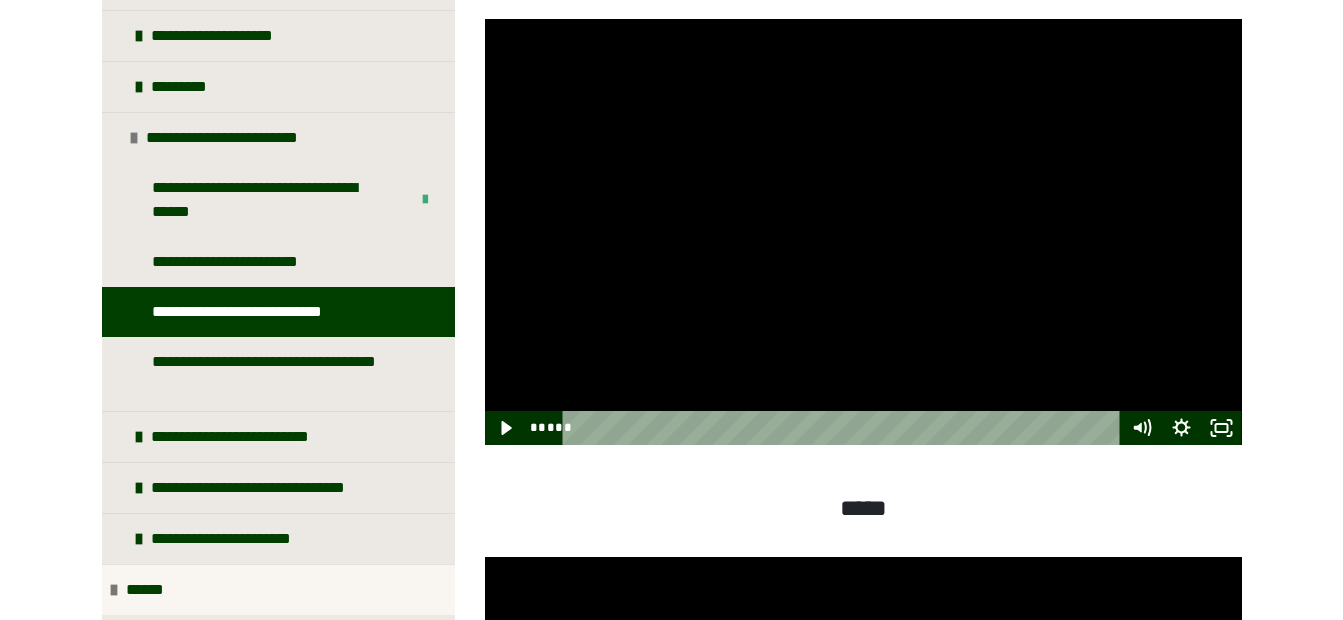 scroll, scrollTop: 1552, scrollLeft: 0, axis: vertical 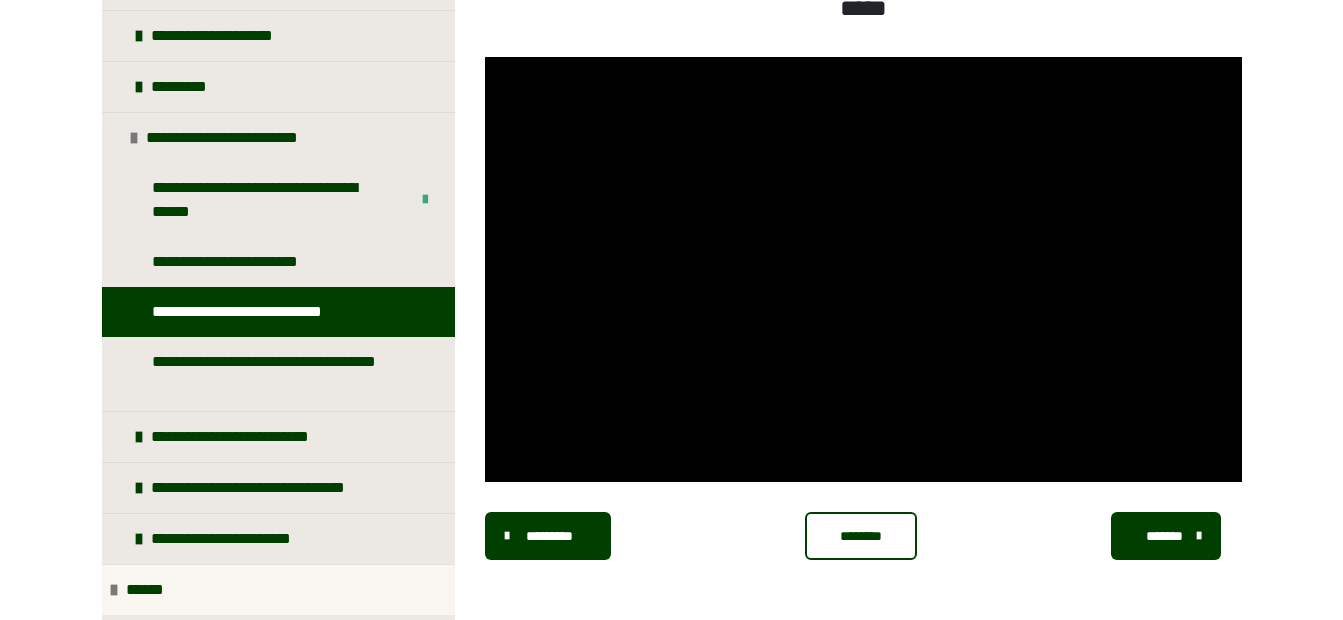 click on "********" at bounding box center (860, 536) 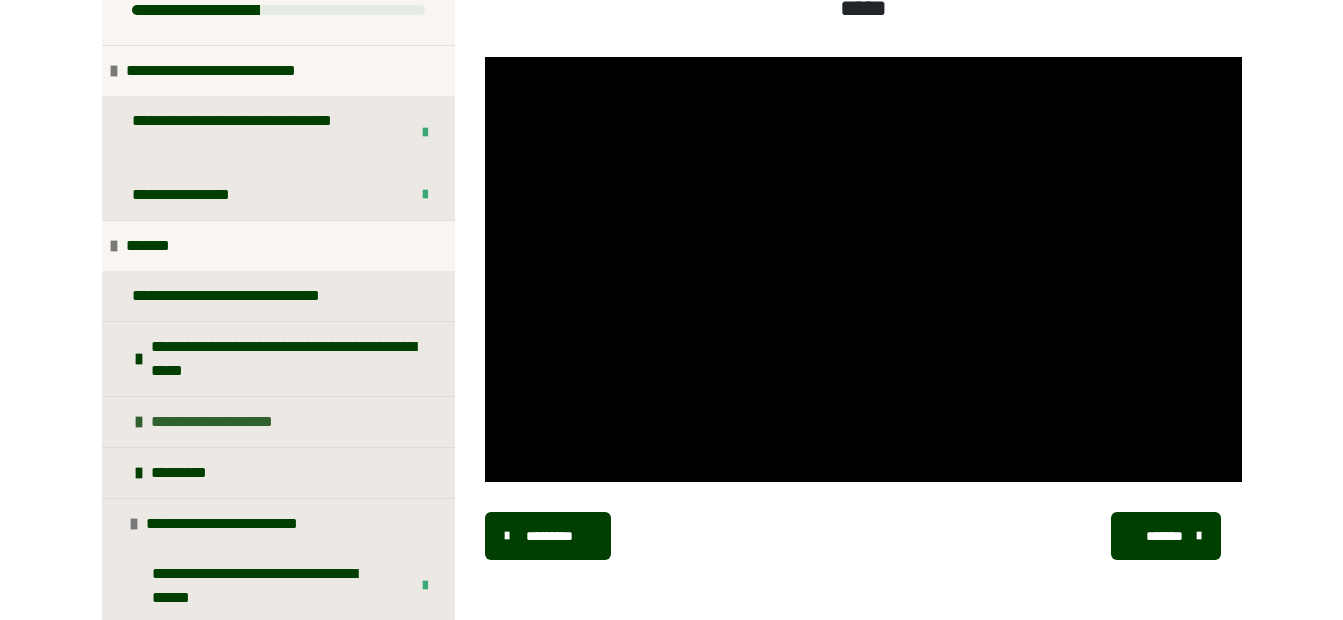 scroll, scrollTop: 0, scrollLeft: 0, axis: both 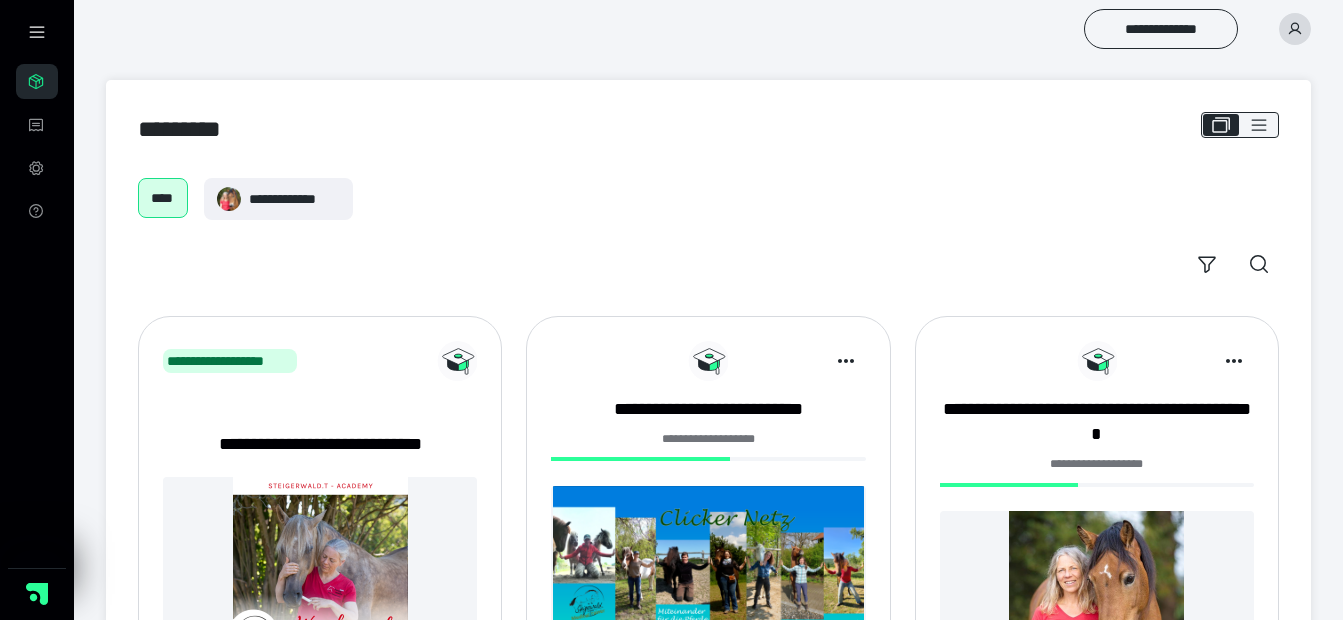 click at bounding box center (1295, 29) 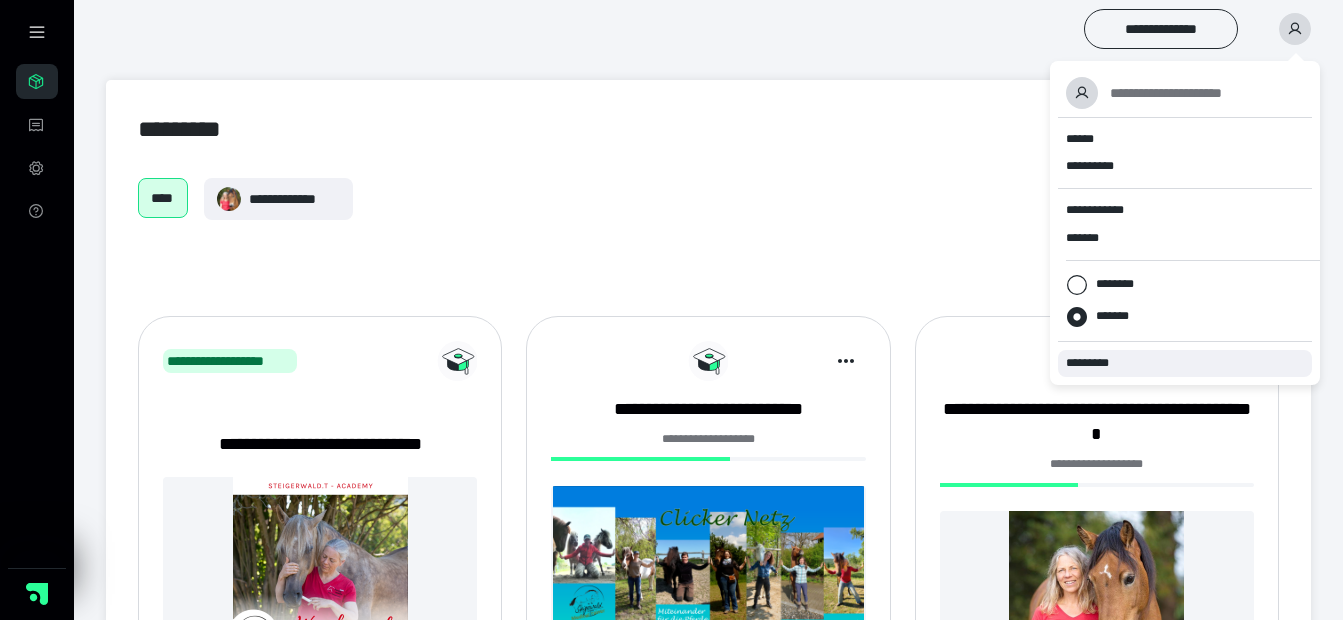 click on "*********" at bounding box center [1096, 363] 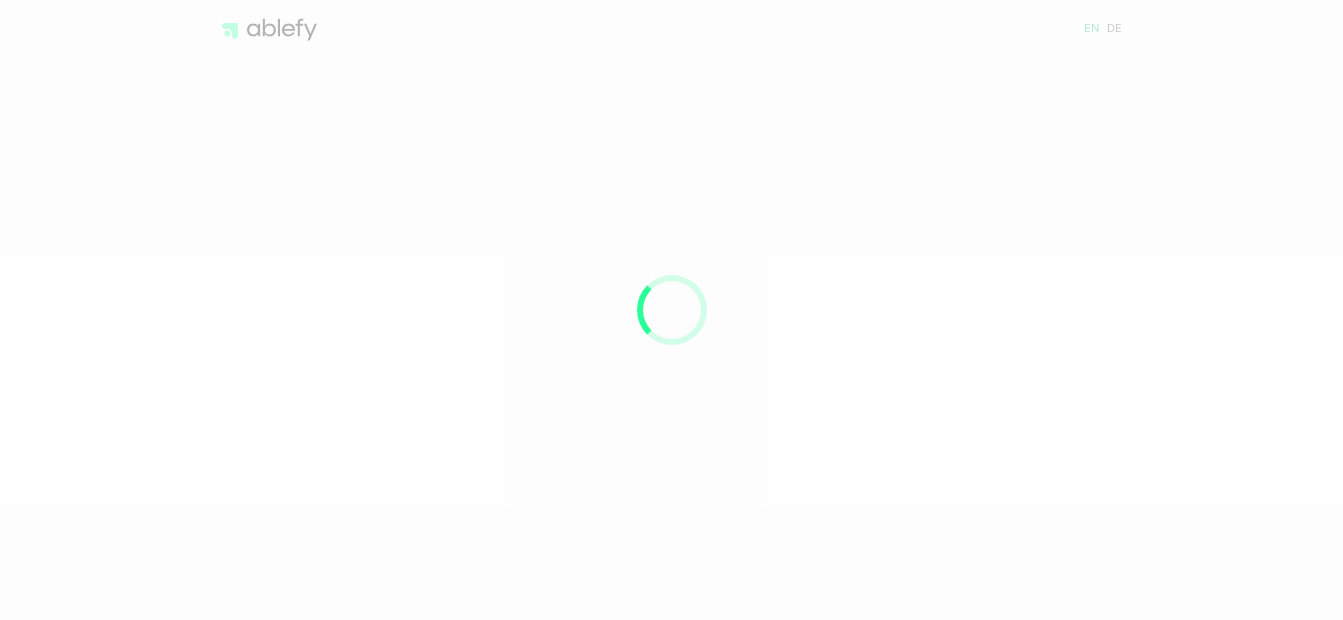 scroll, scrollTop: 0, scrollLeft: 0, axis: both 